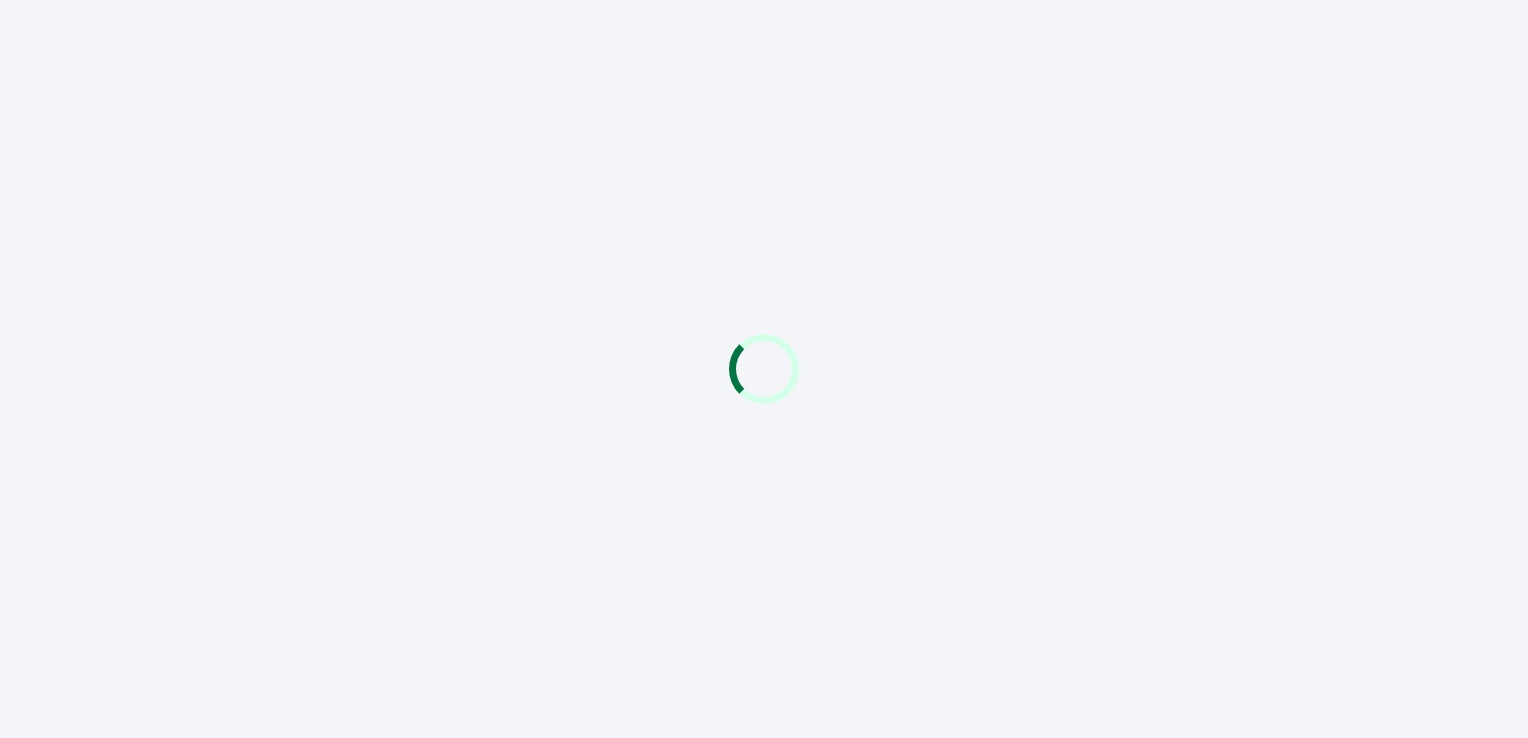 scroll, scrollTop: 0, scrollLeft: 0, axis: both 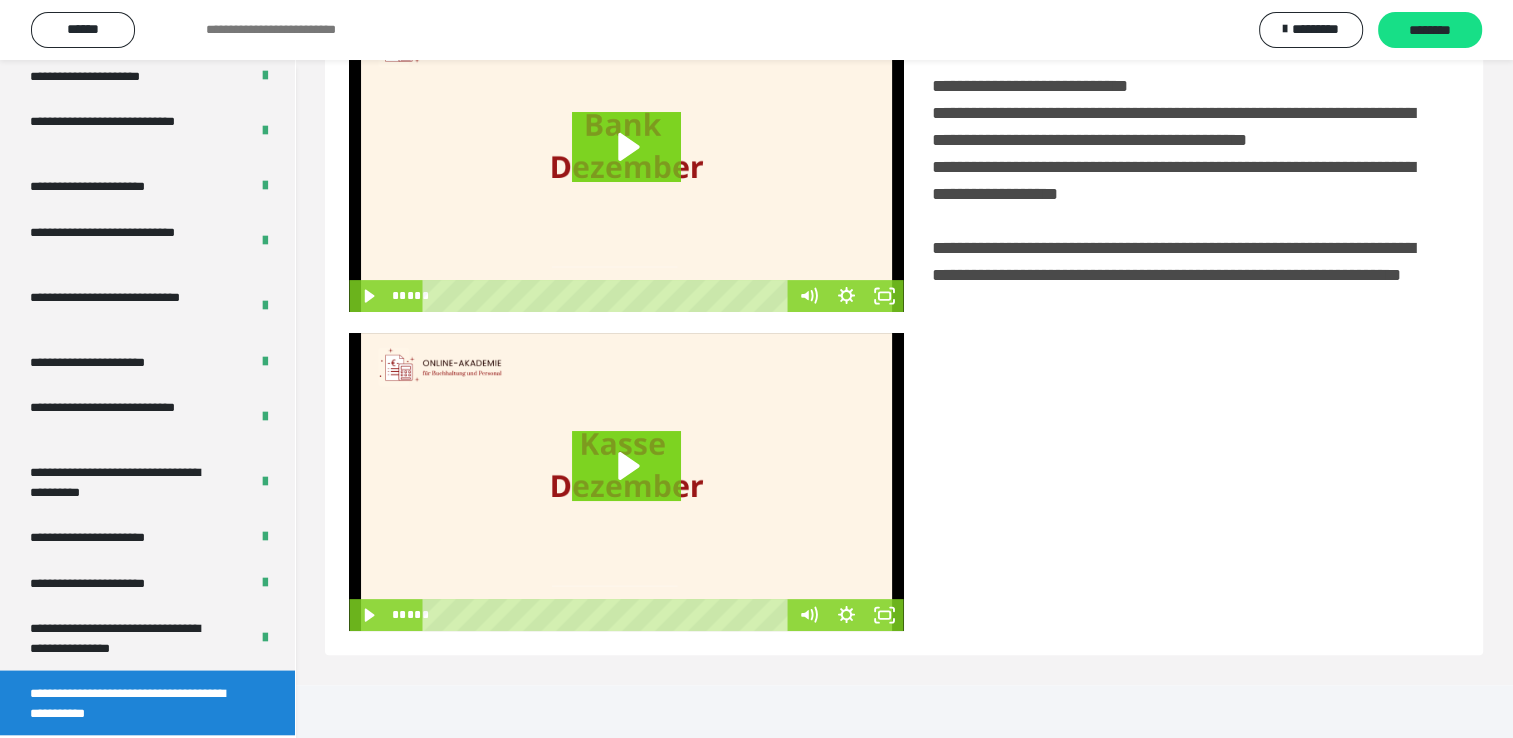 click on "**********" at bounding box center [132, 702] 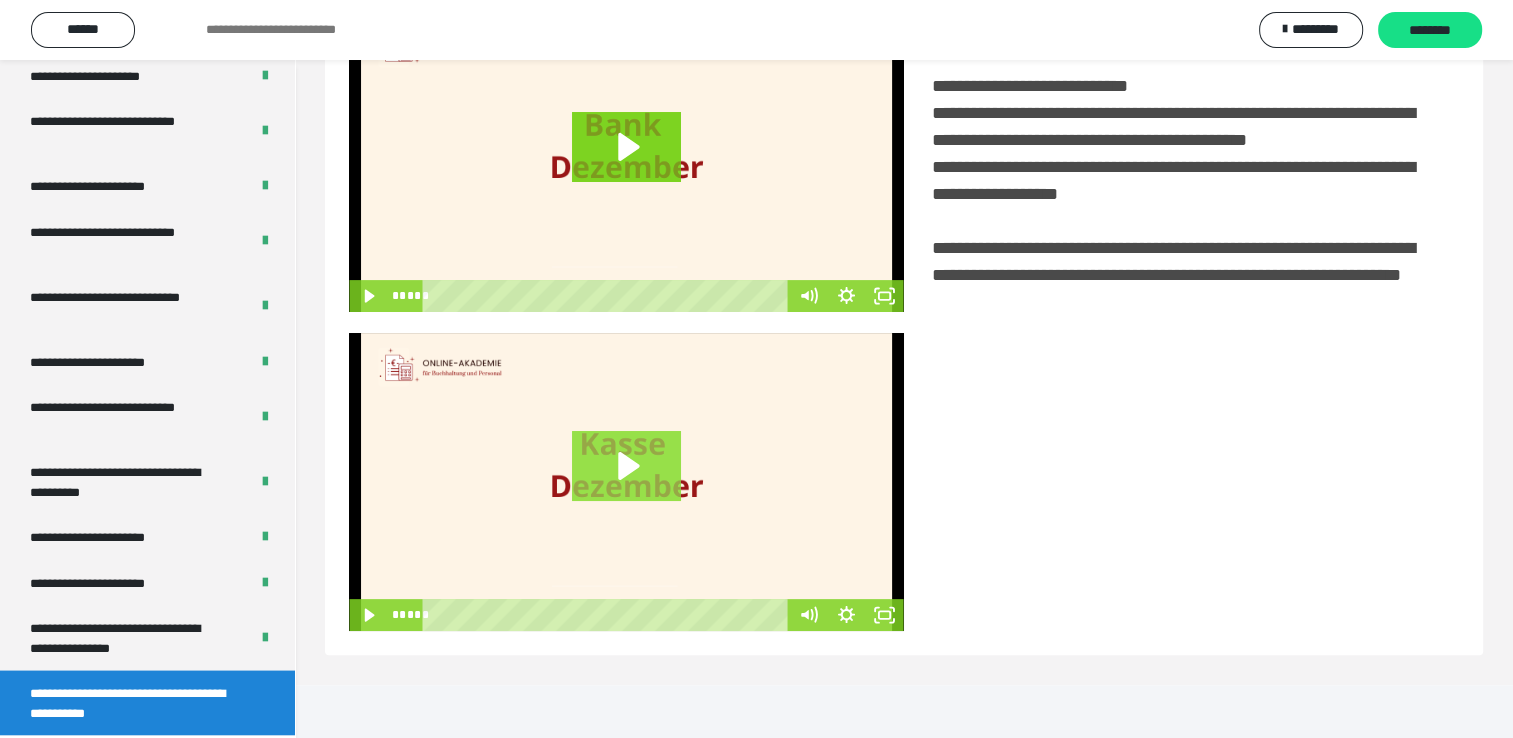 click 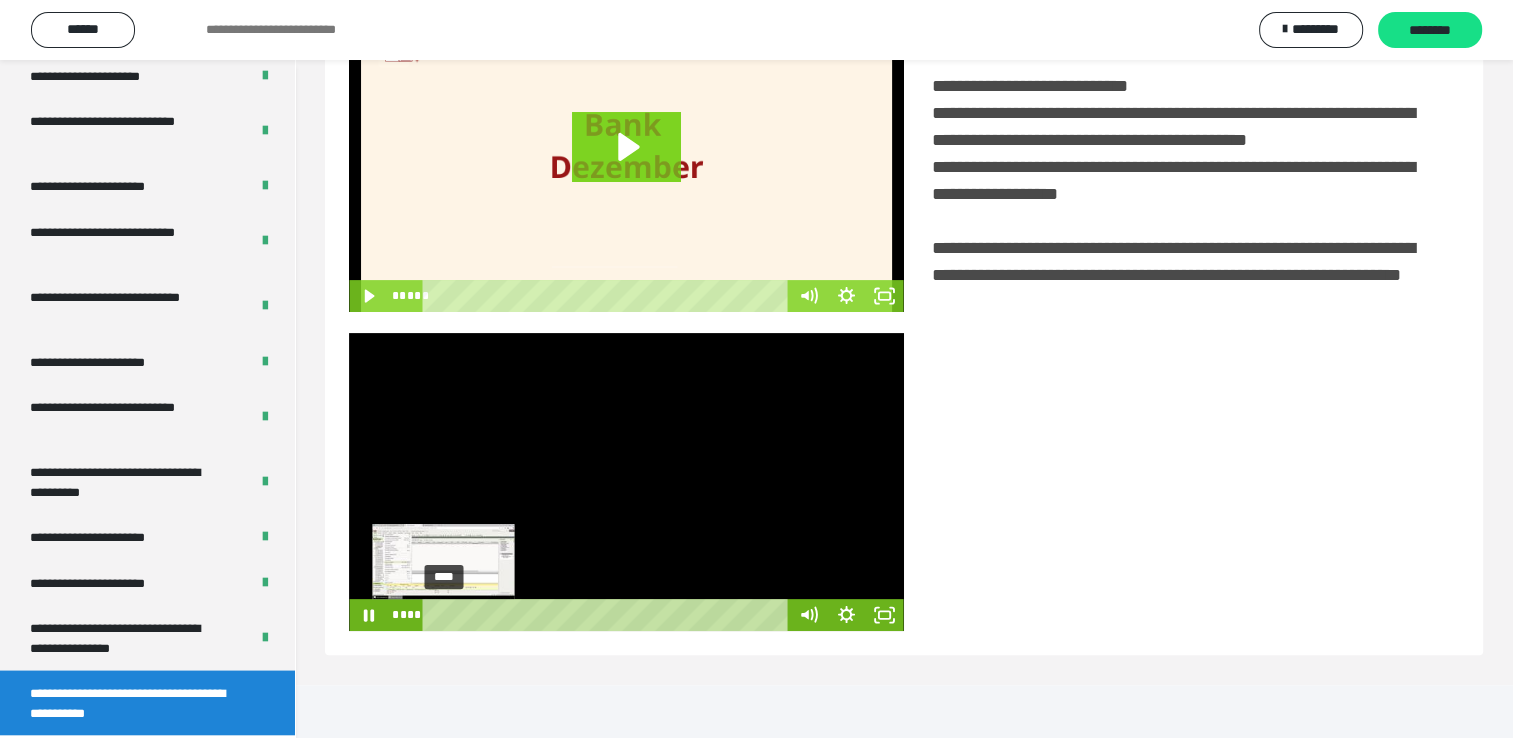 click on "****" at bounding box center [608, 615] 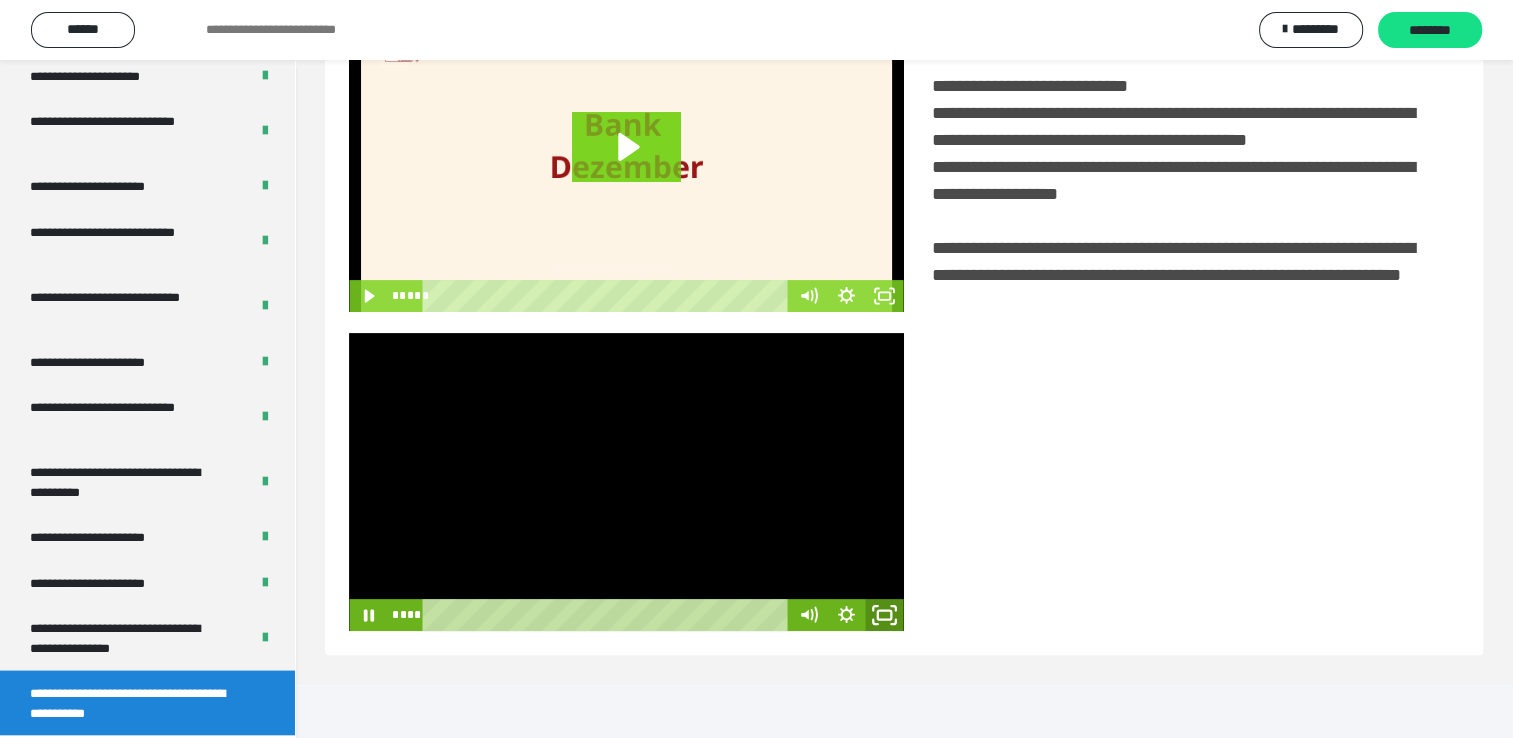 click 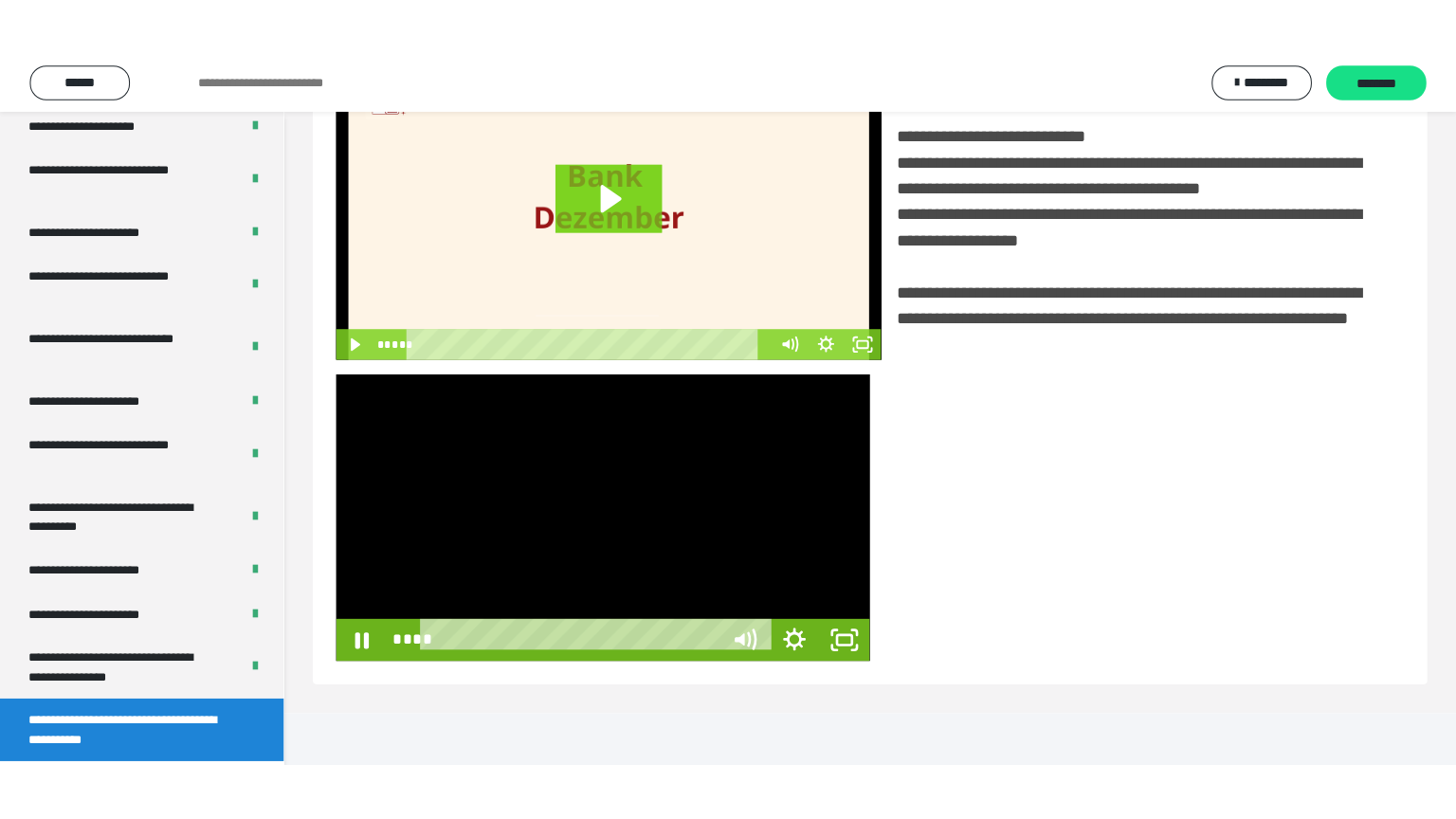 scroll, scrollTop: 317, scrollLeft: 0, axis: vertical 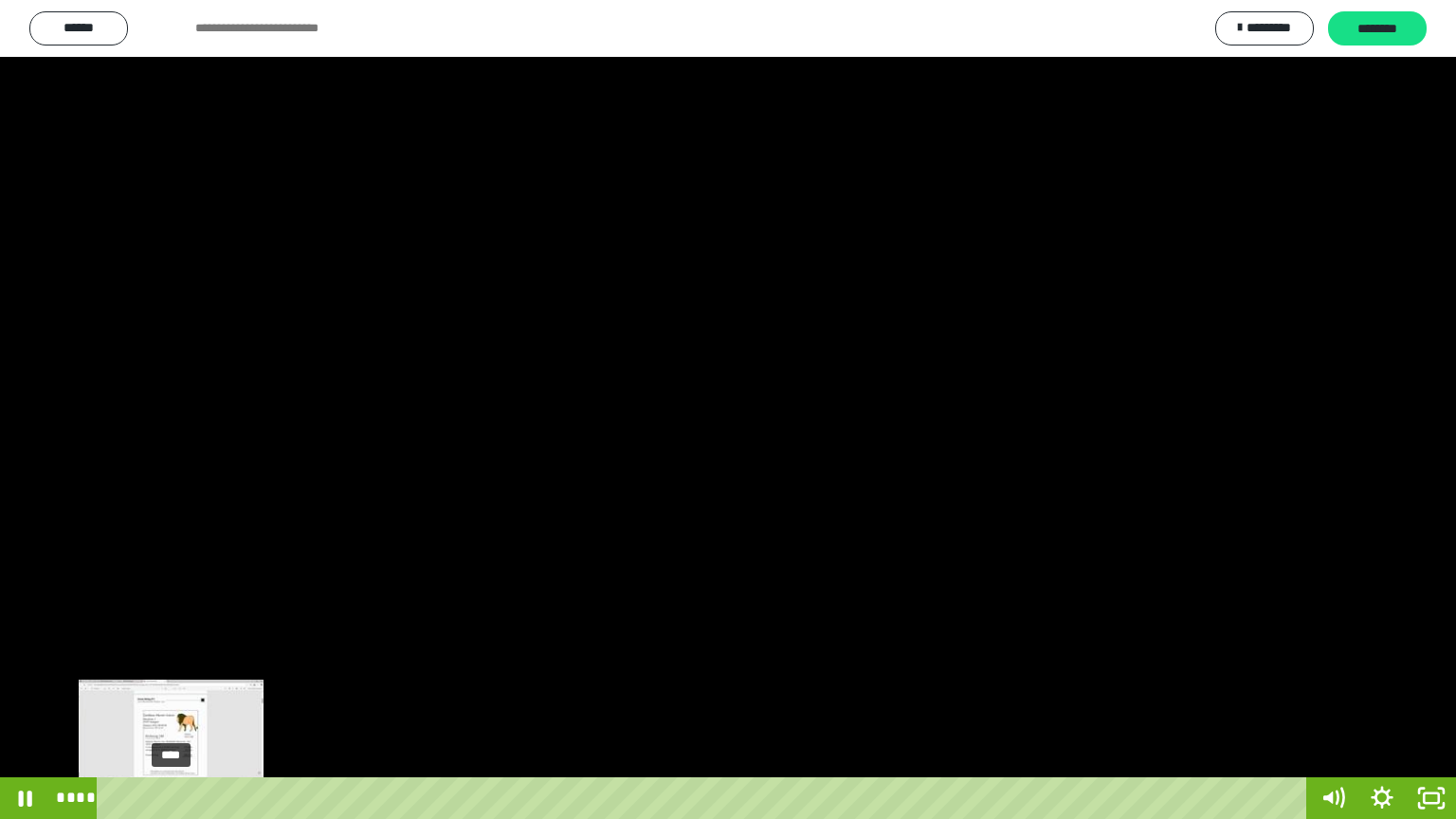 click on "****" at bounding box center (705, 798) 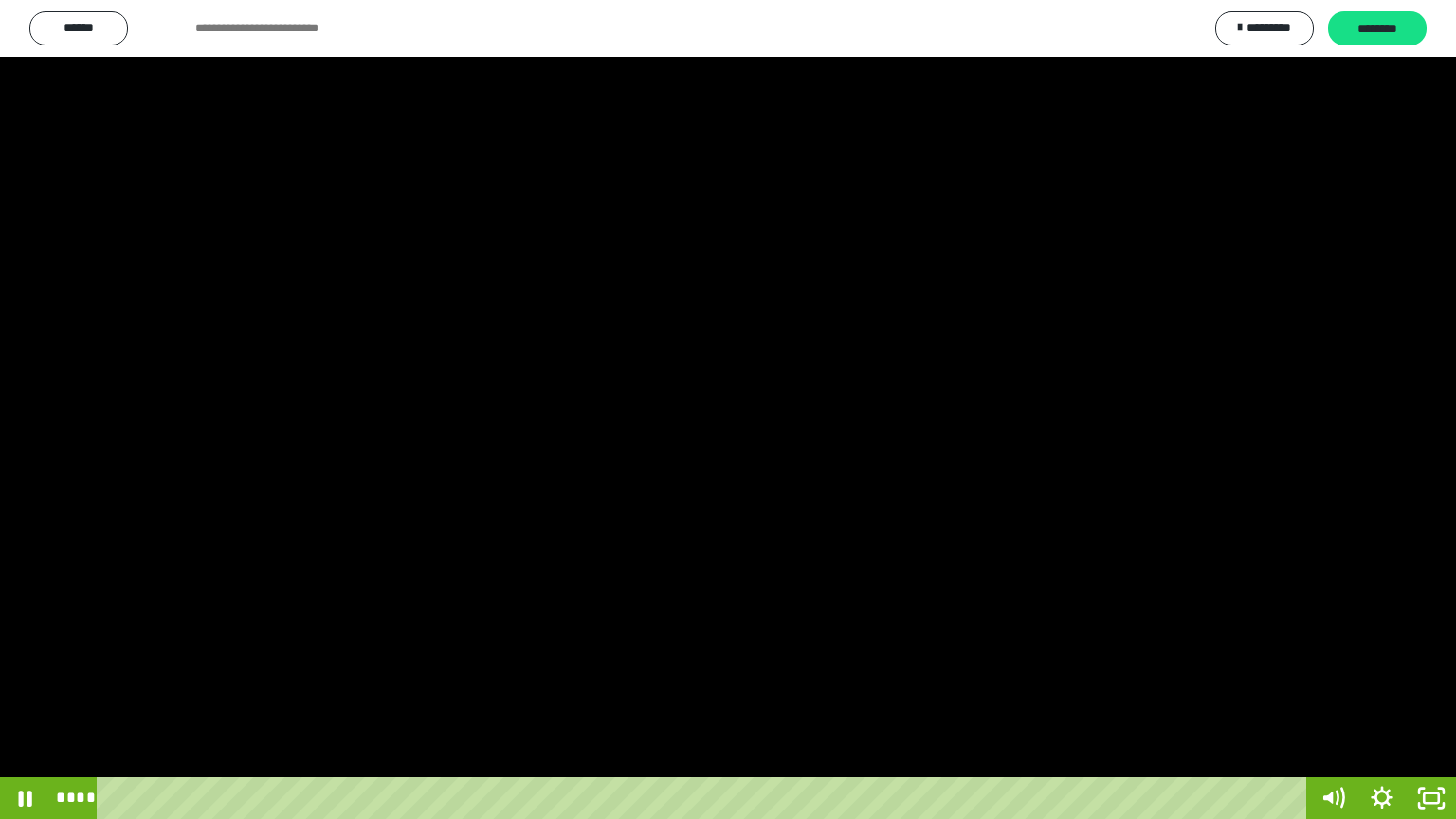 click at bounding box center (728, 410) 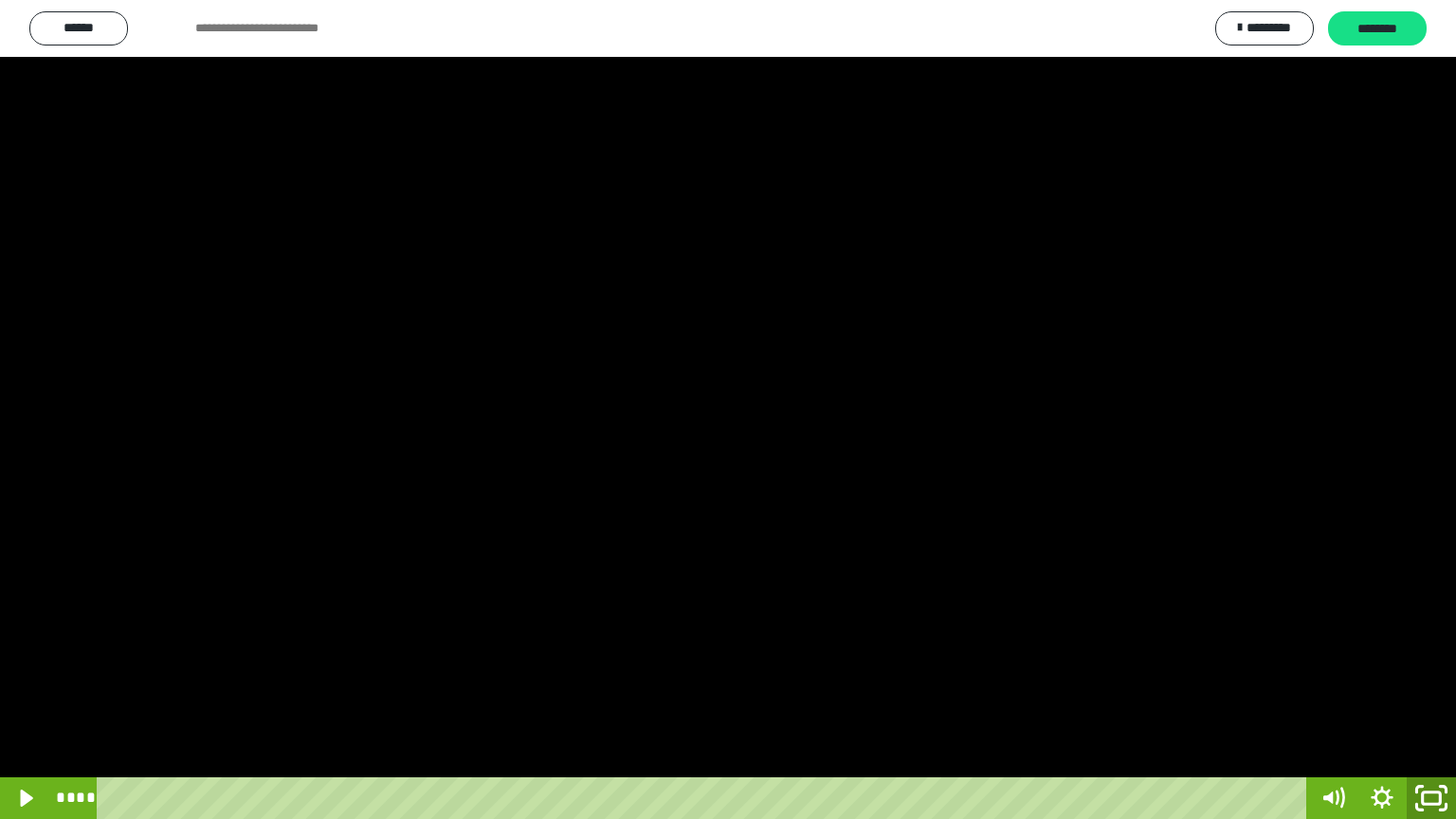 click 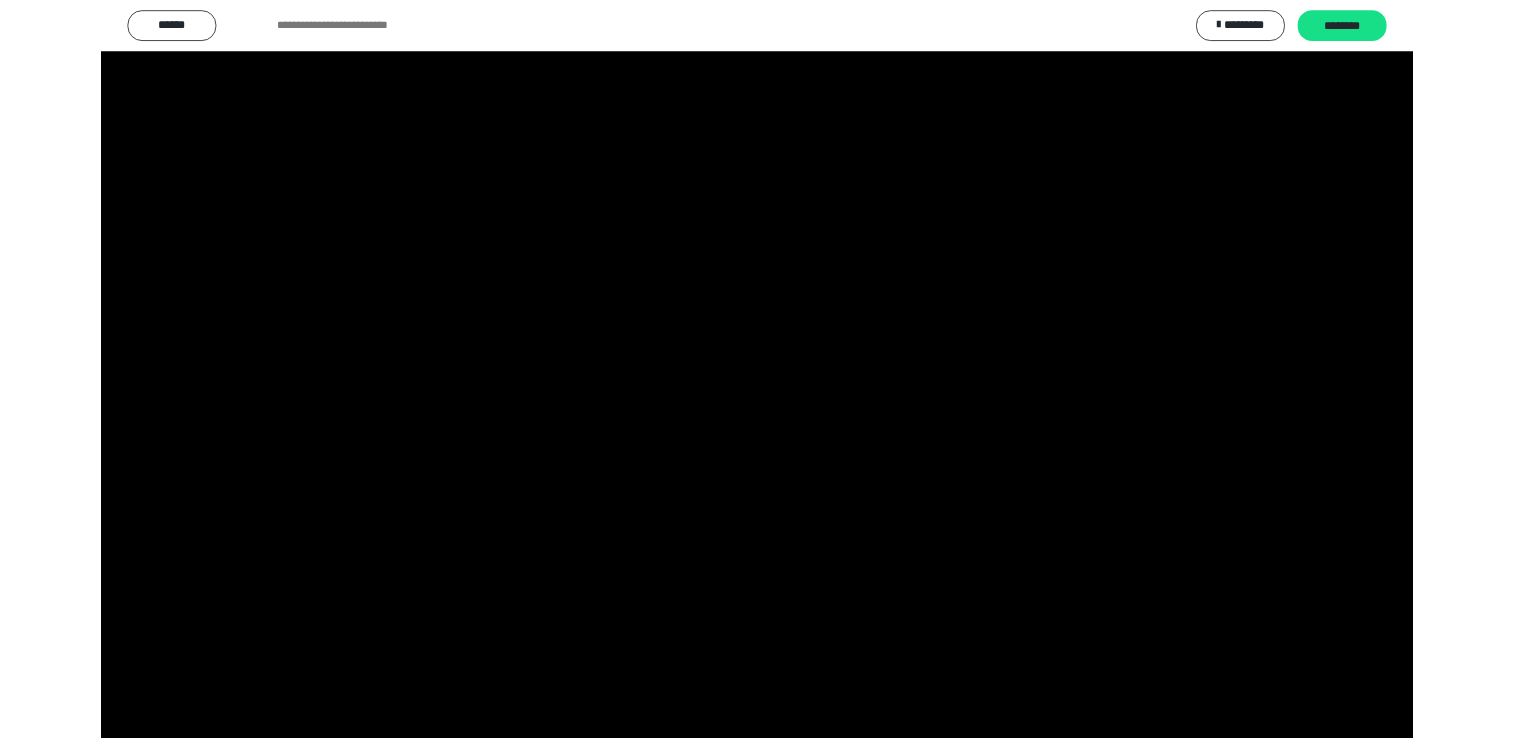 scroll, scrollTop: 324, scrollLeft: 0, axis: vertical 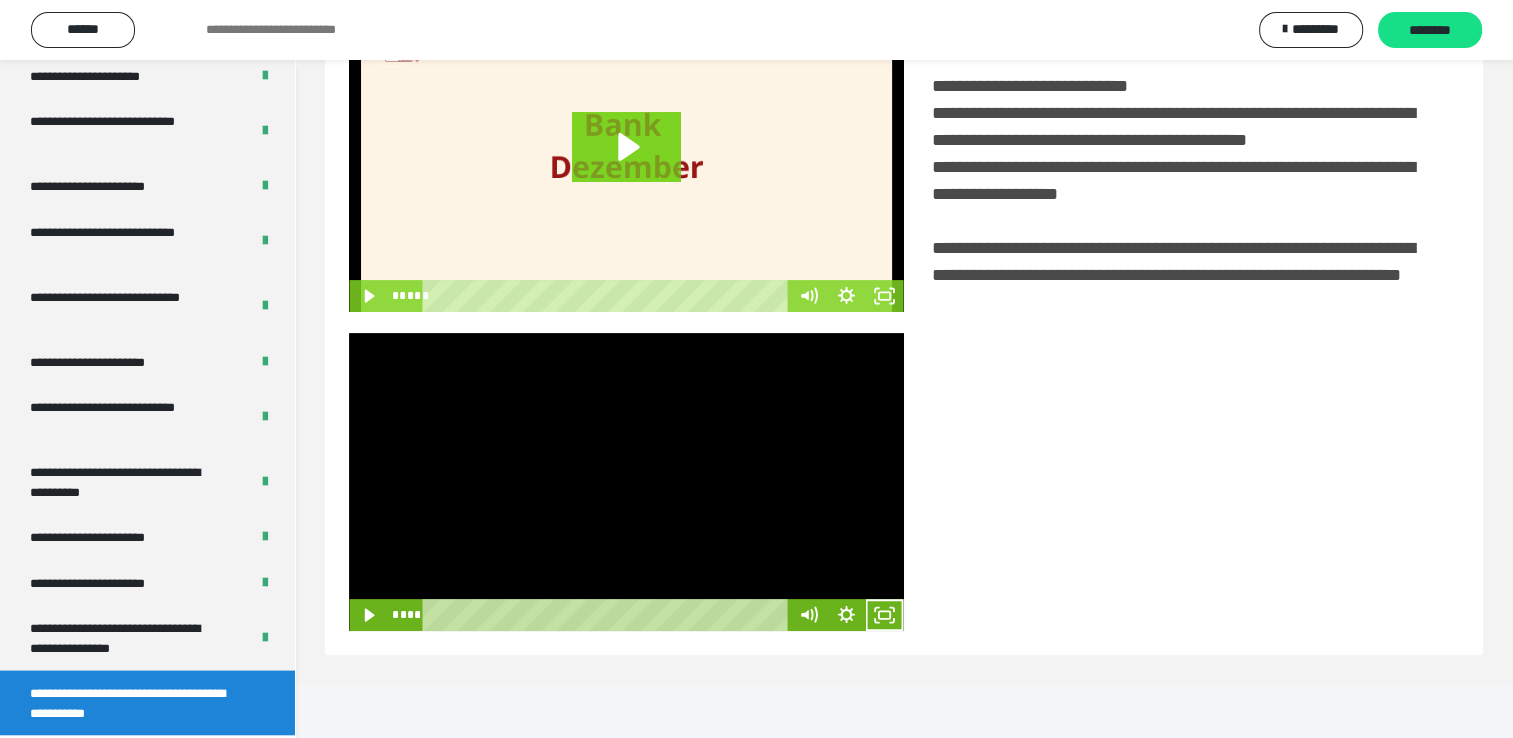drag, startPoint x: 612, startPoint y: 501, endPoint x: 624, endPoint y: 504, distance: 12.369317 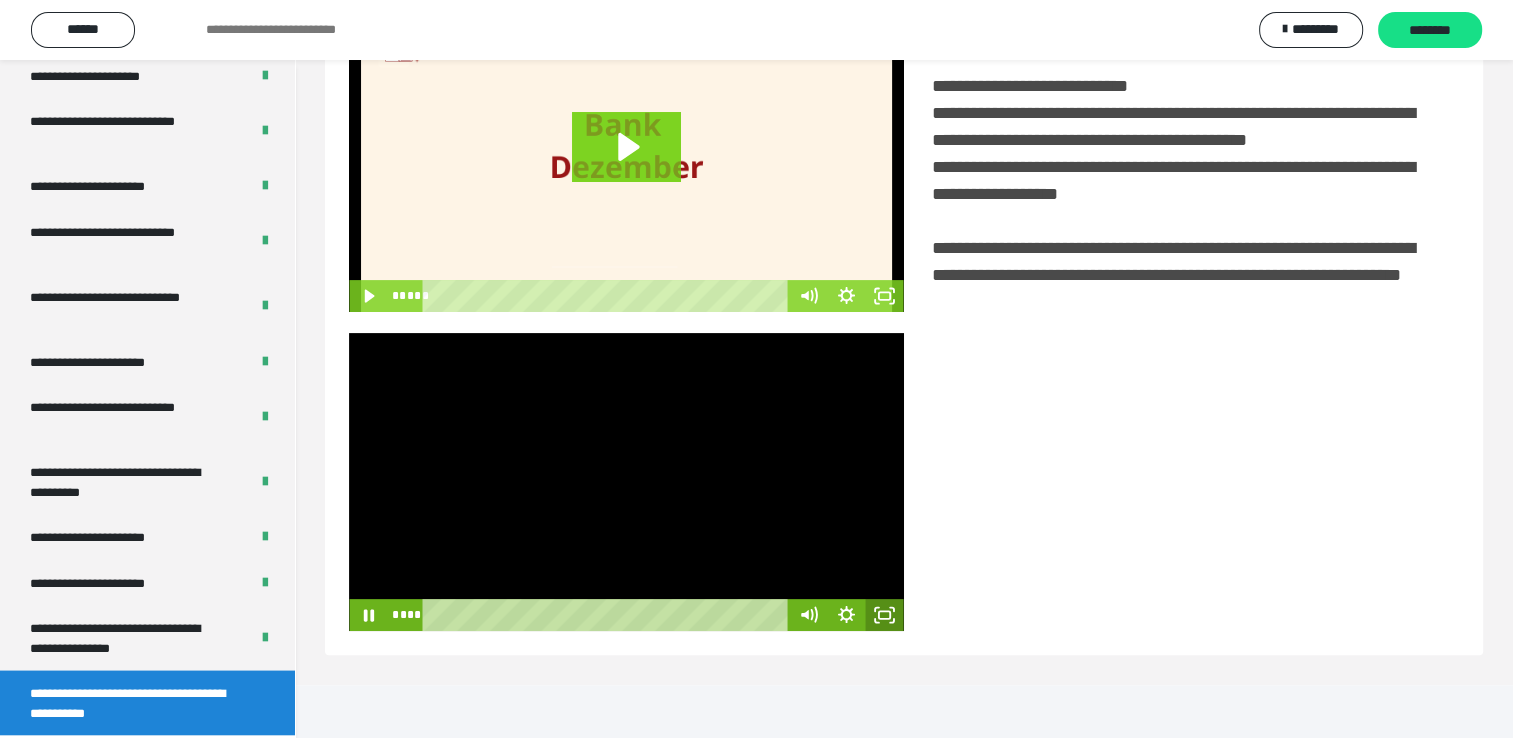 click 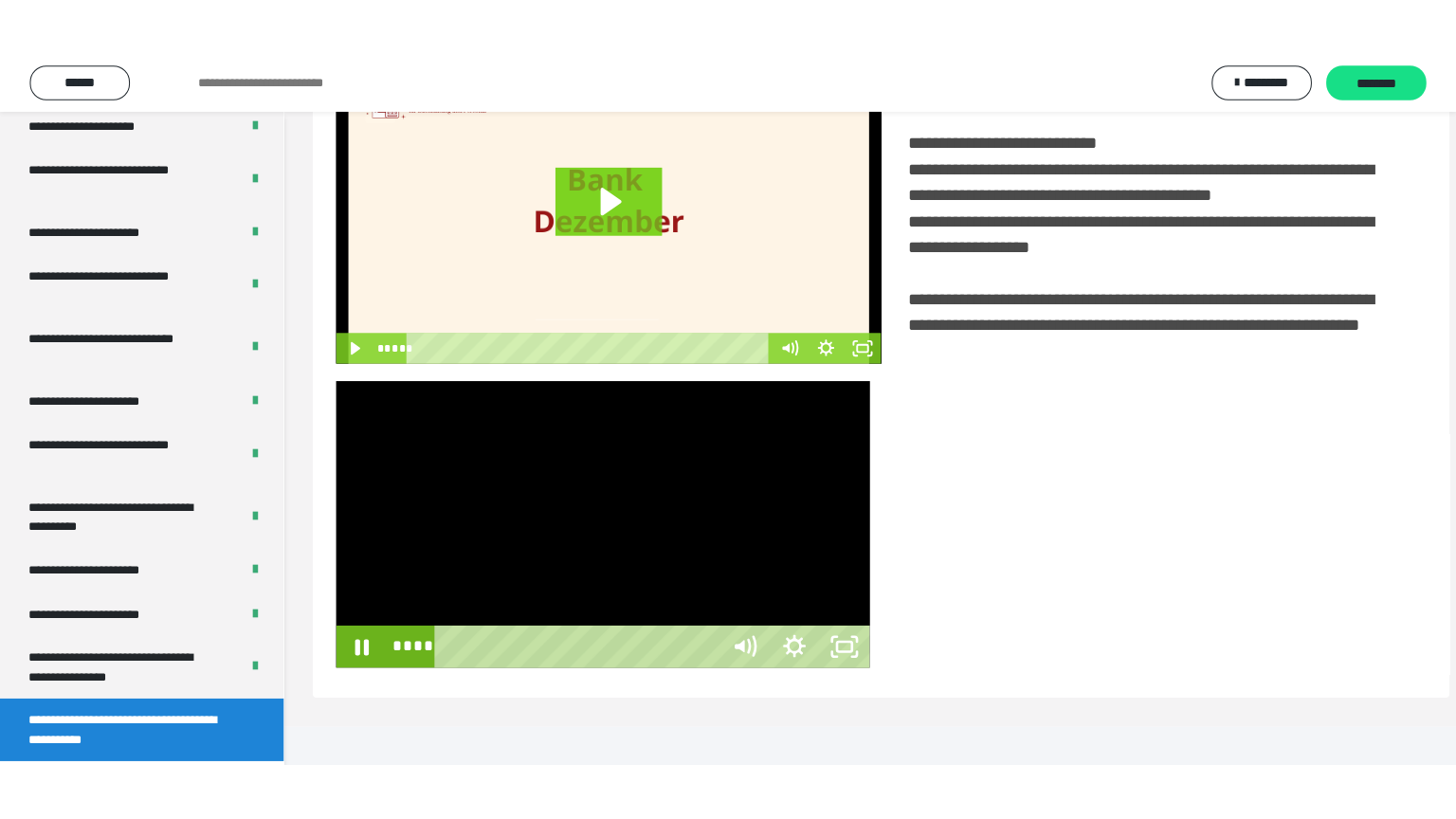 scroll, scrollTop: 317, scrollLeft: 0, axis: vertical 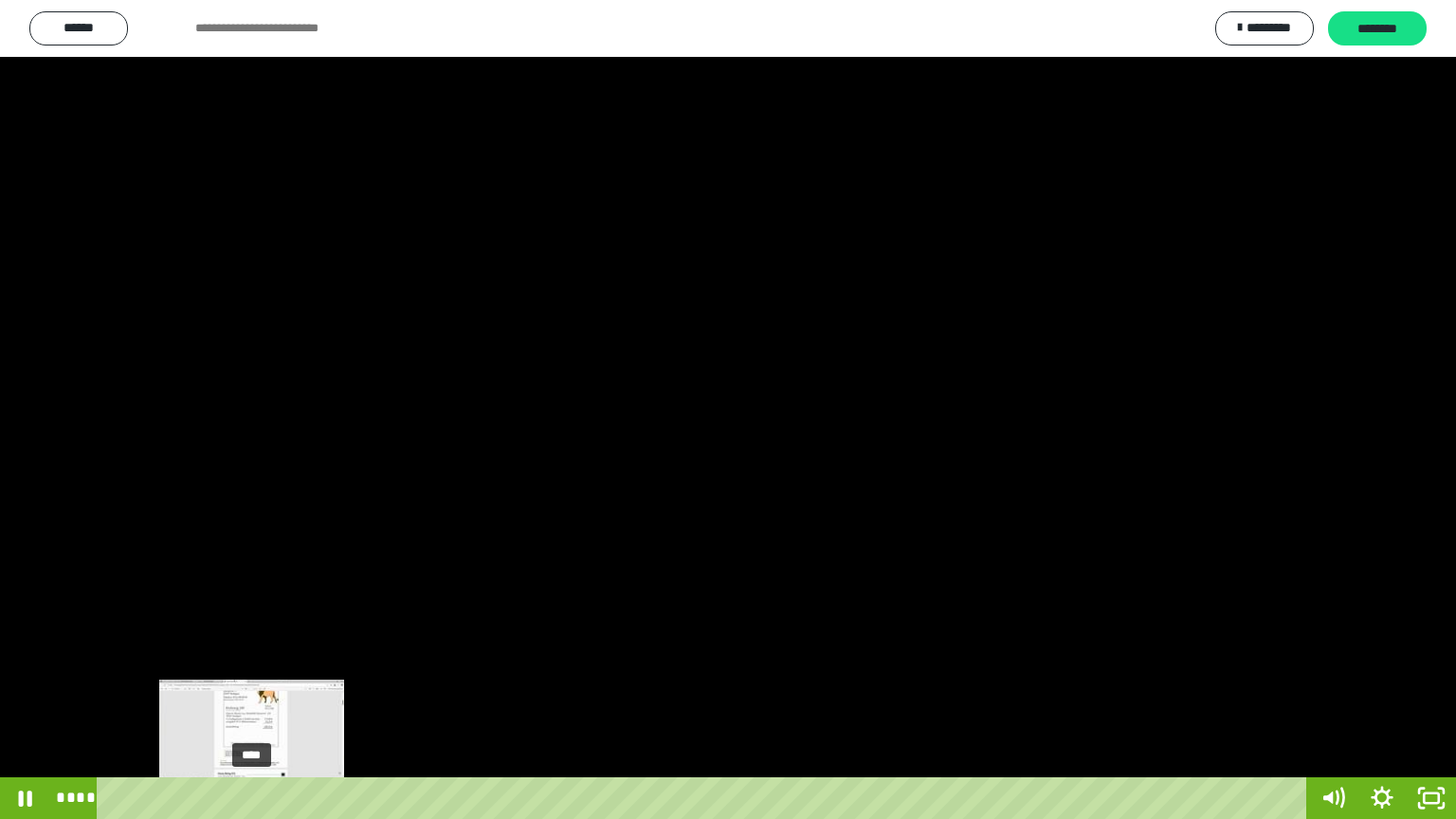 click on "****" at bounding box center (705, 798) 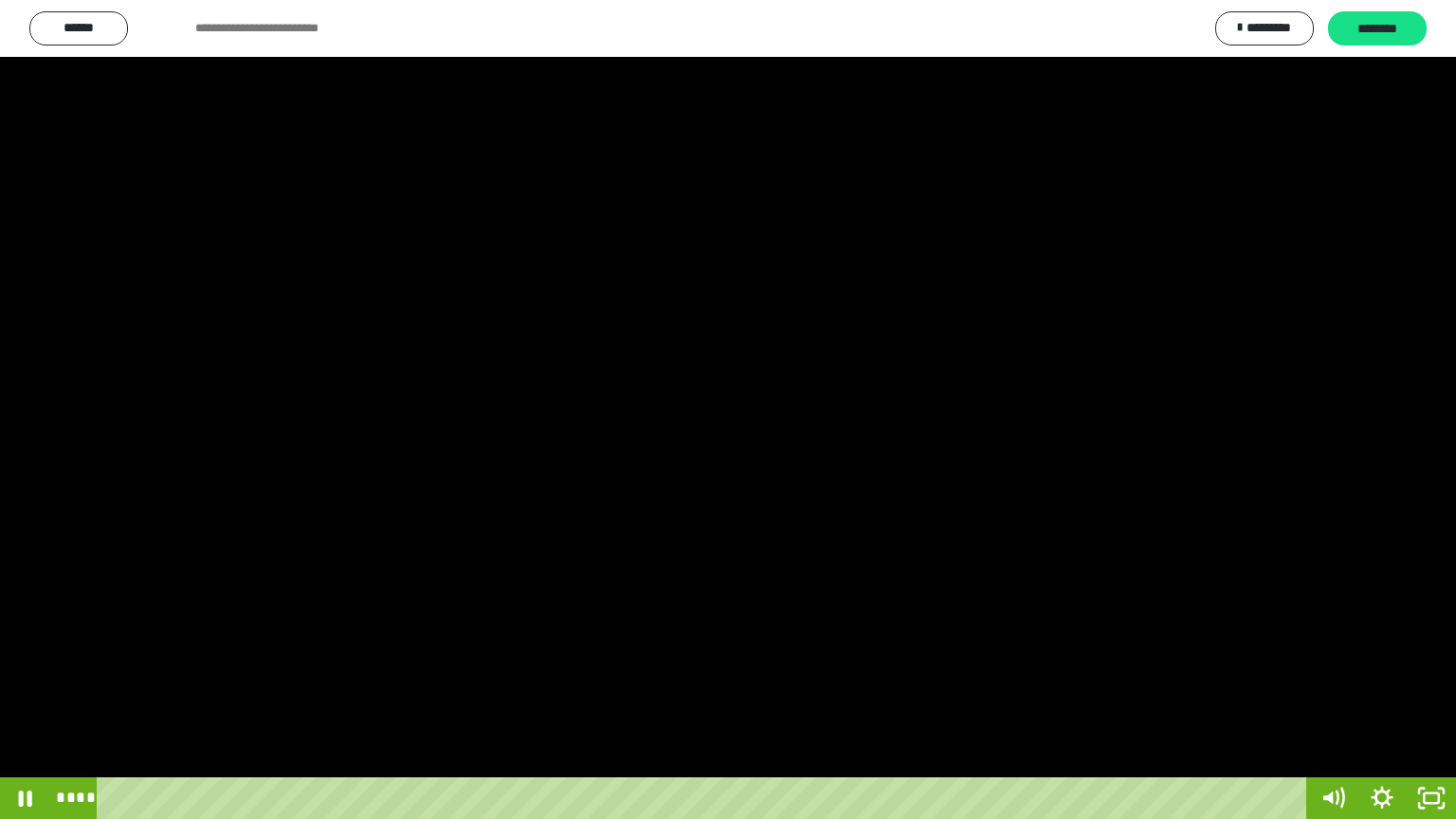click at bounding box center [728, 410] 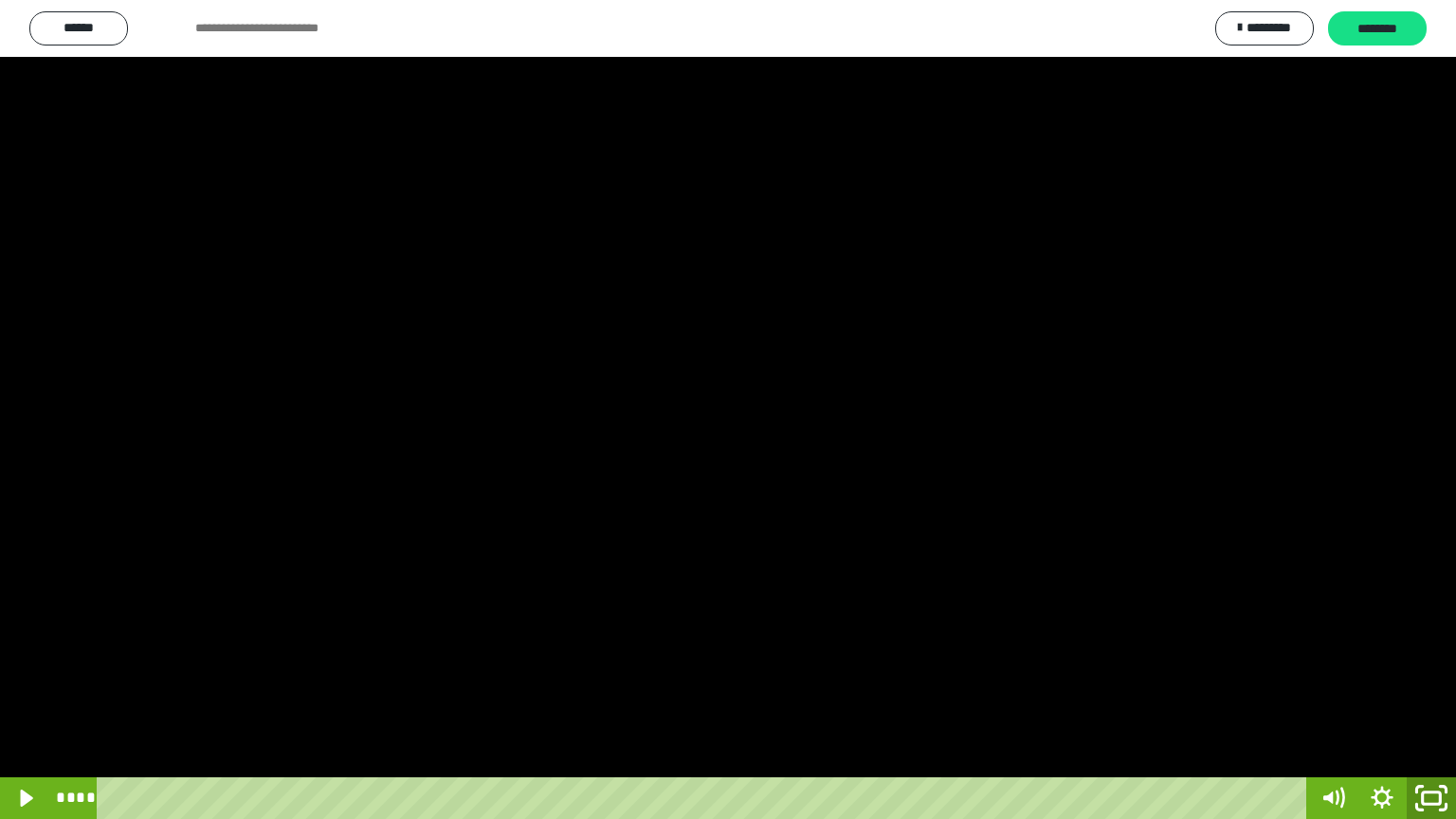 click 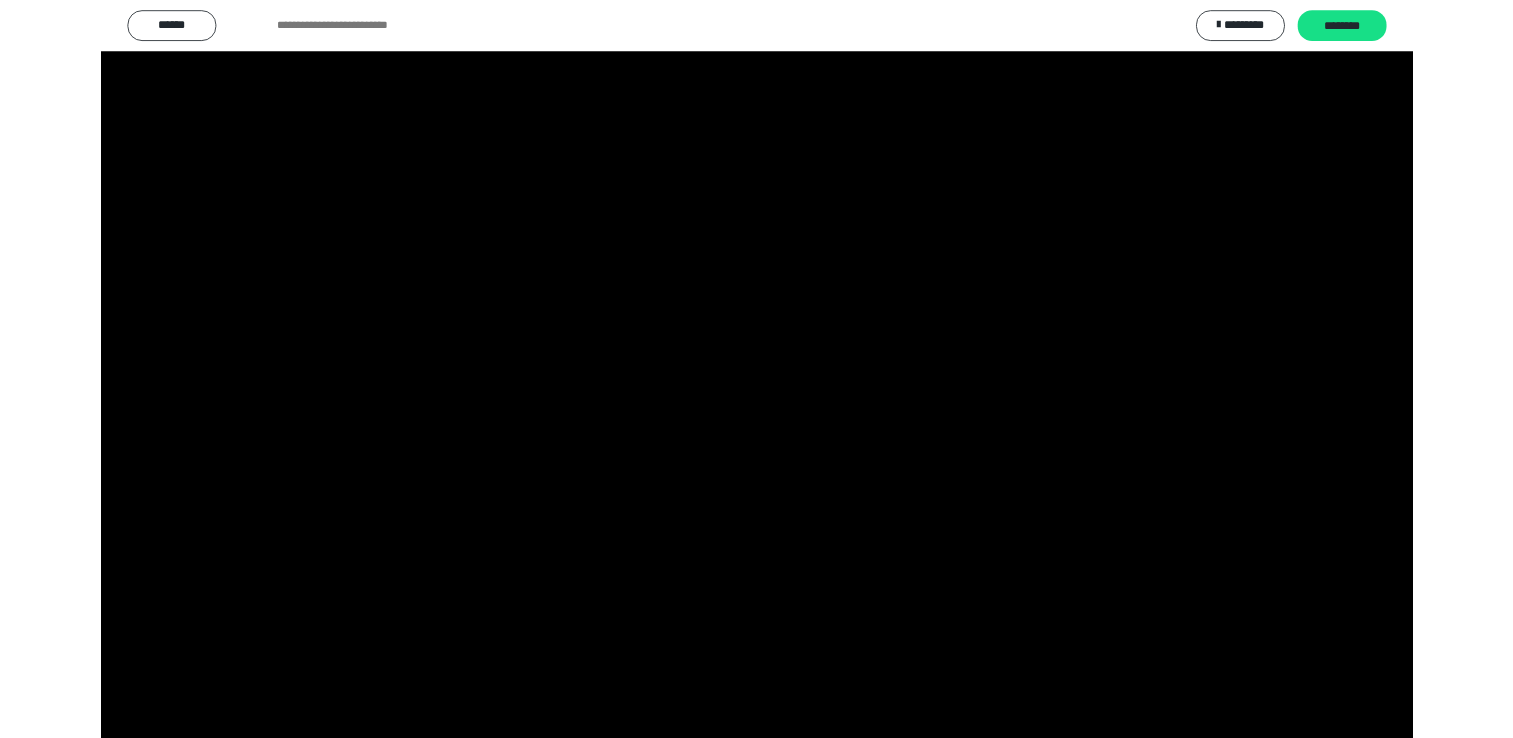 scroll, scrollTop: 324, scrollLeft: 0, axis: vertical 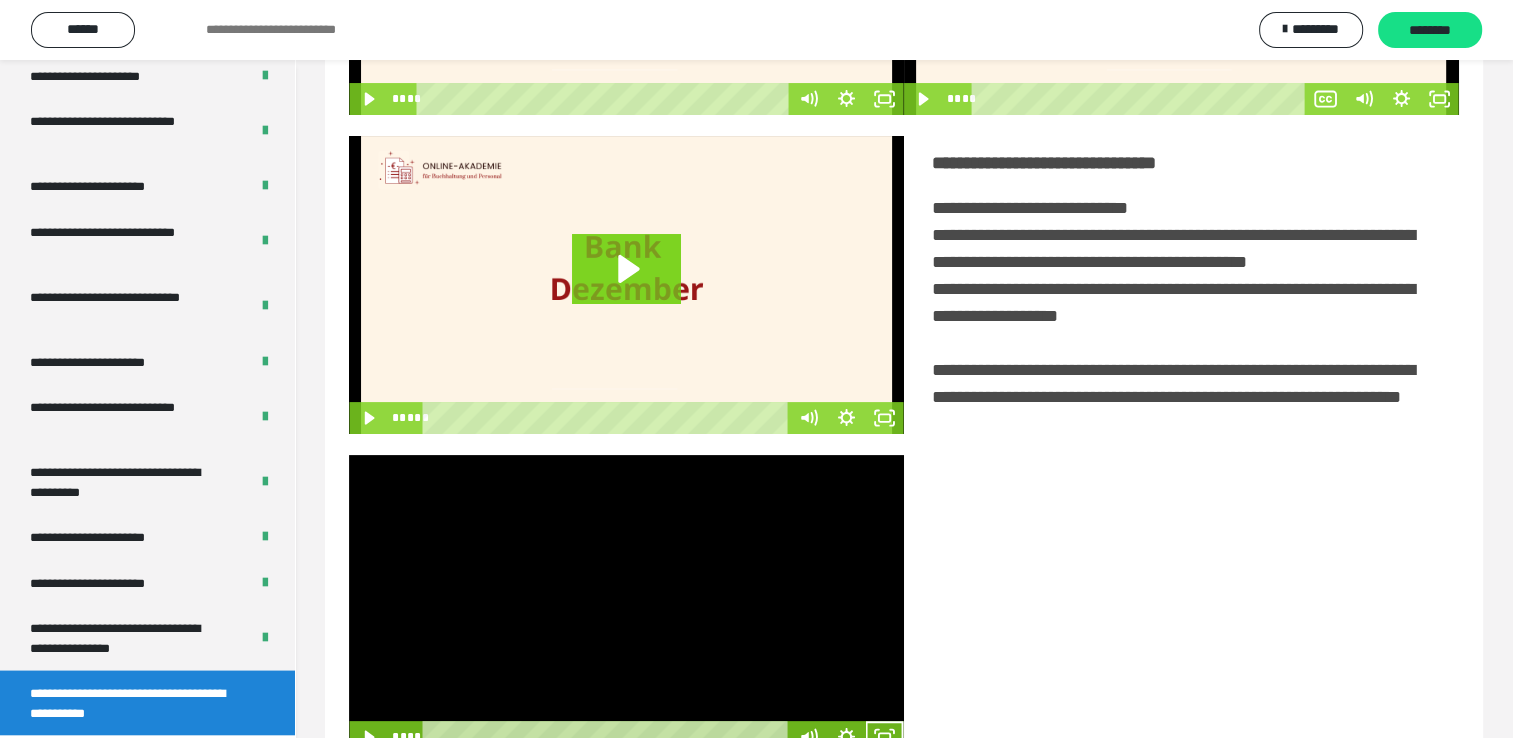 click at bounding box center (626, 604) 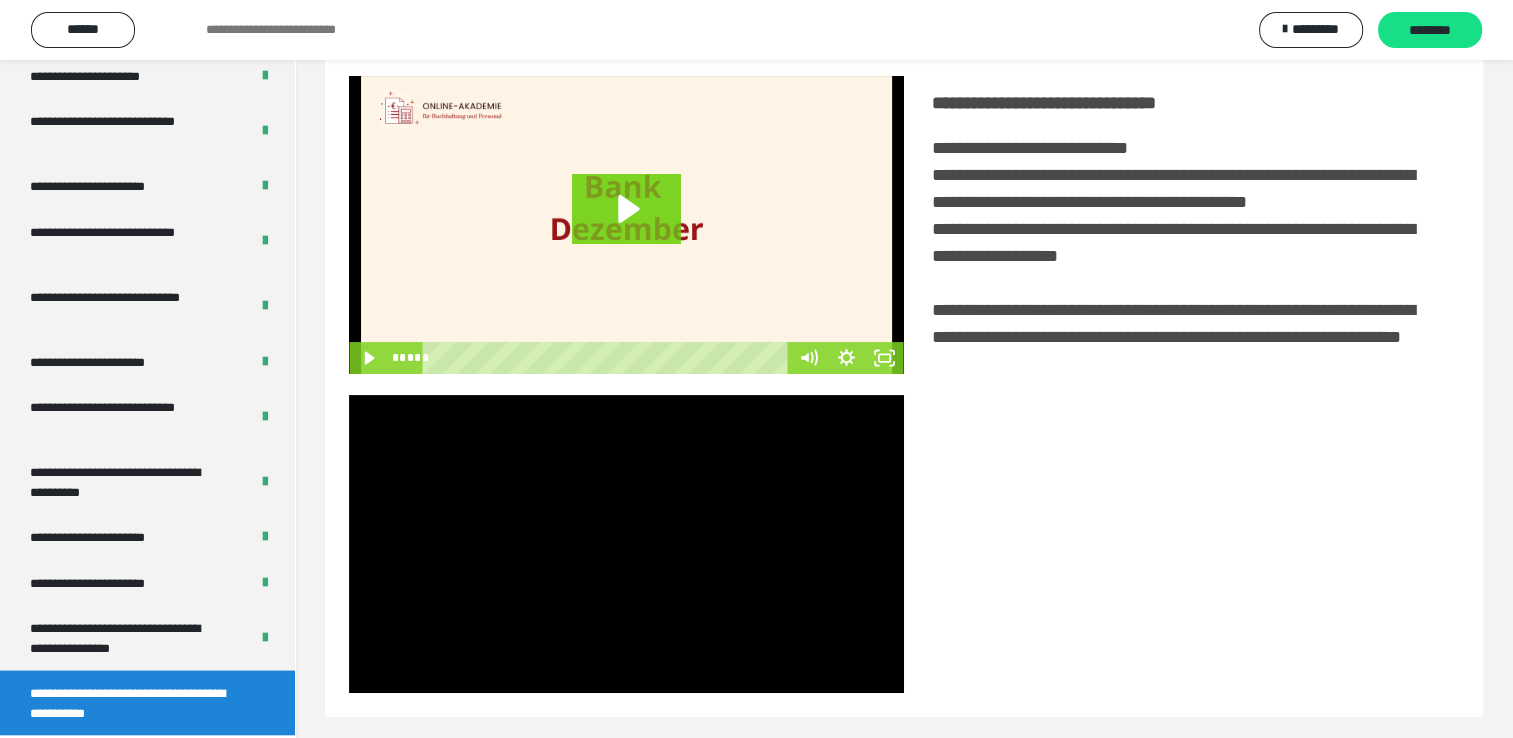 scroll, scrollTop: 446, scrollLeft: 0, axis: vertical 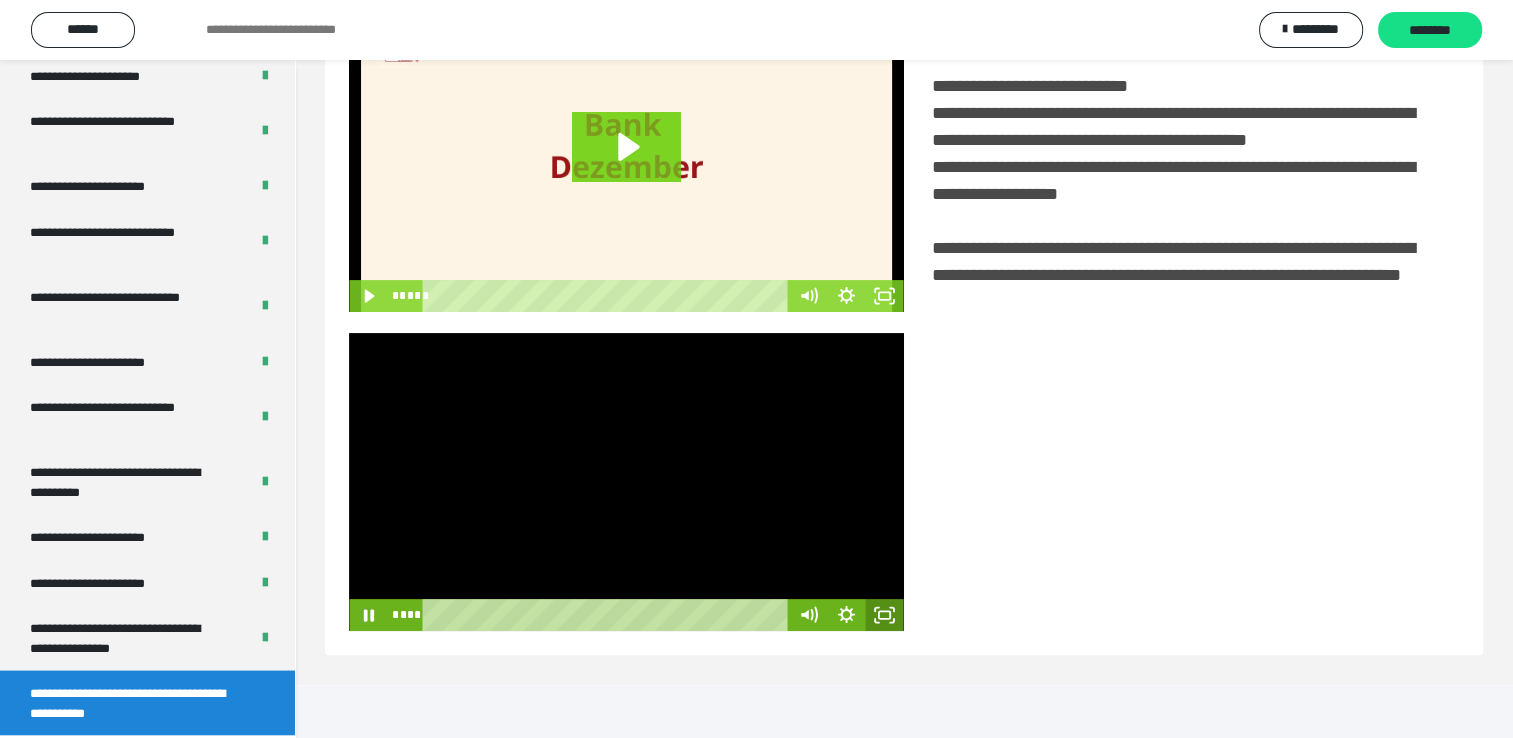 click 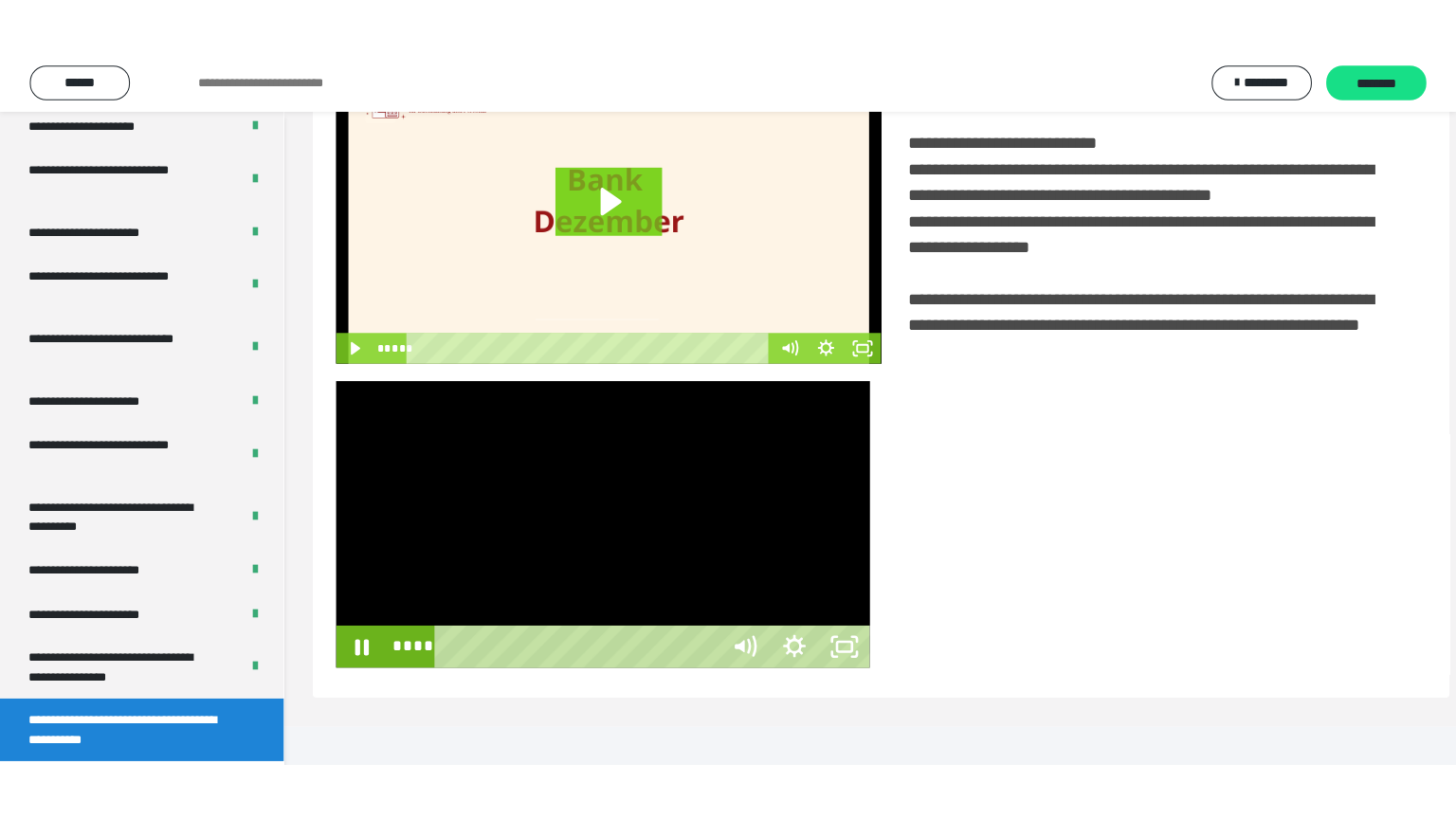 scroll, scrollTop: 317, scrollLeft: 0, axis: vertical 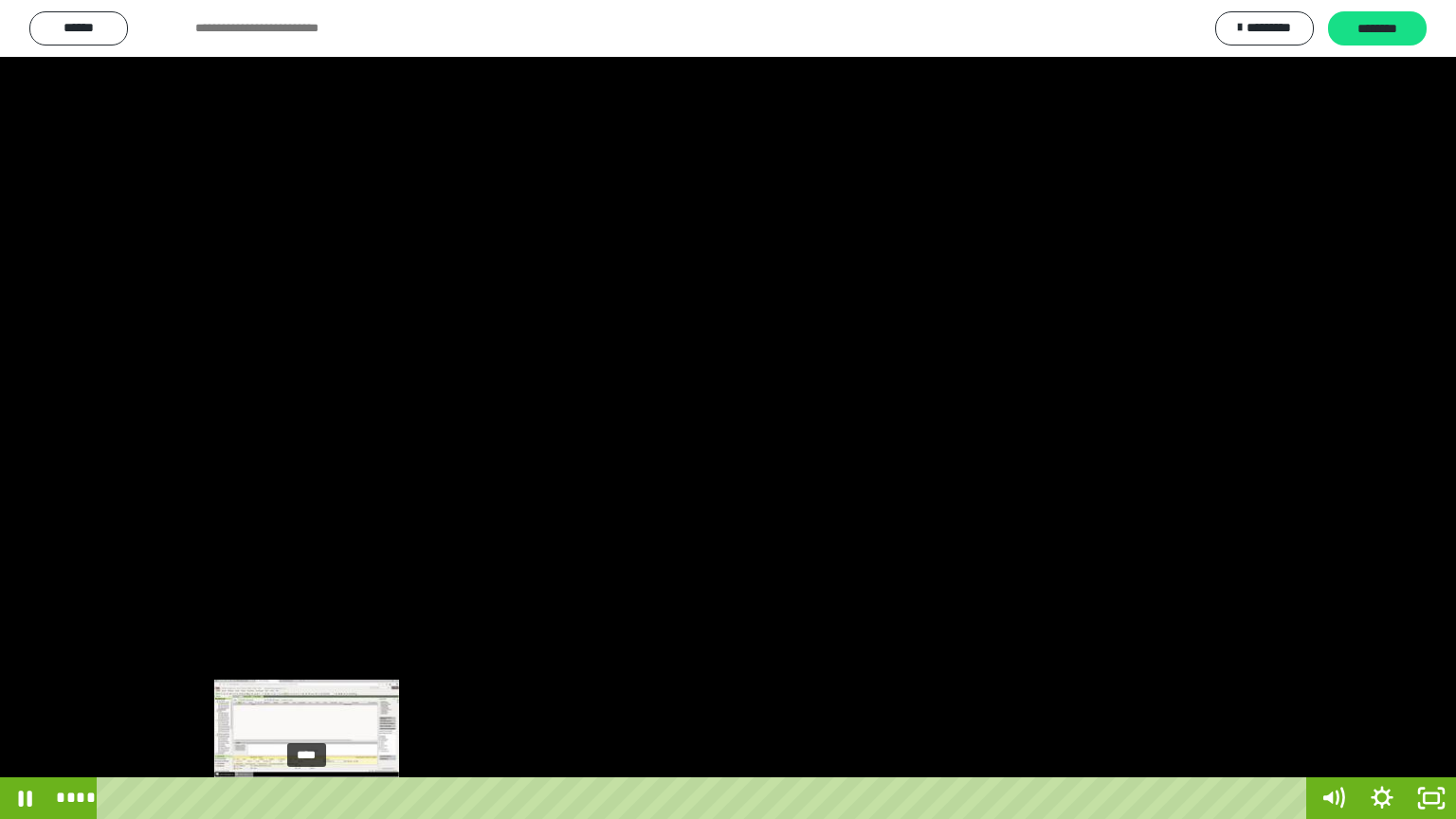 click on "****" at bounding box center (705, 798) 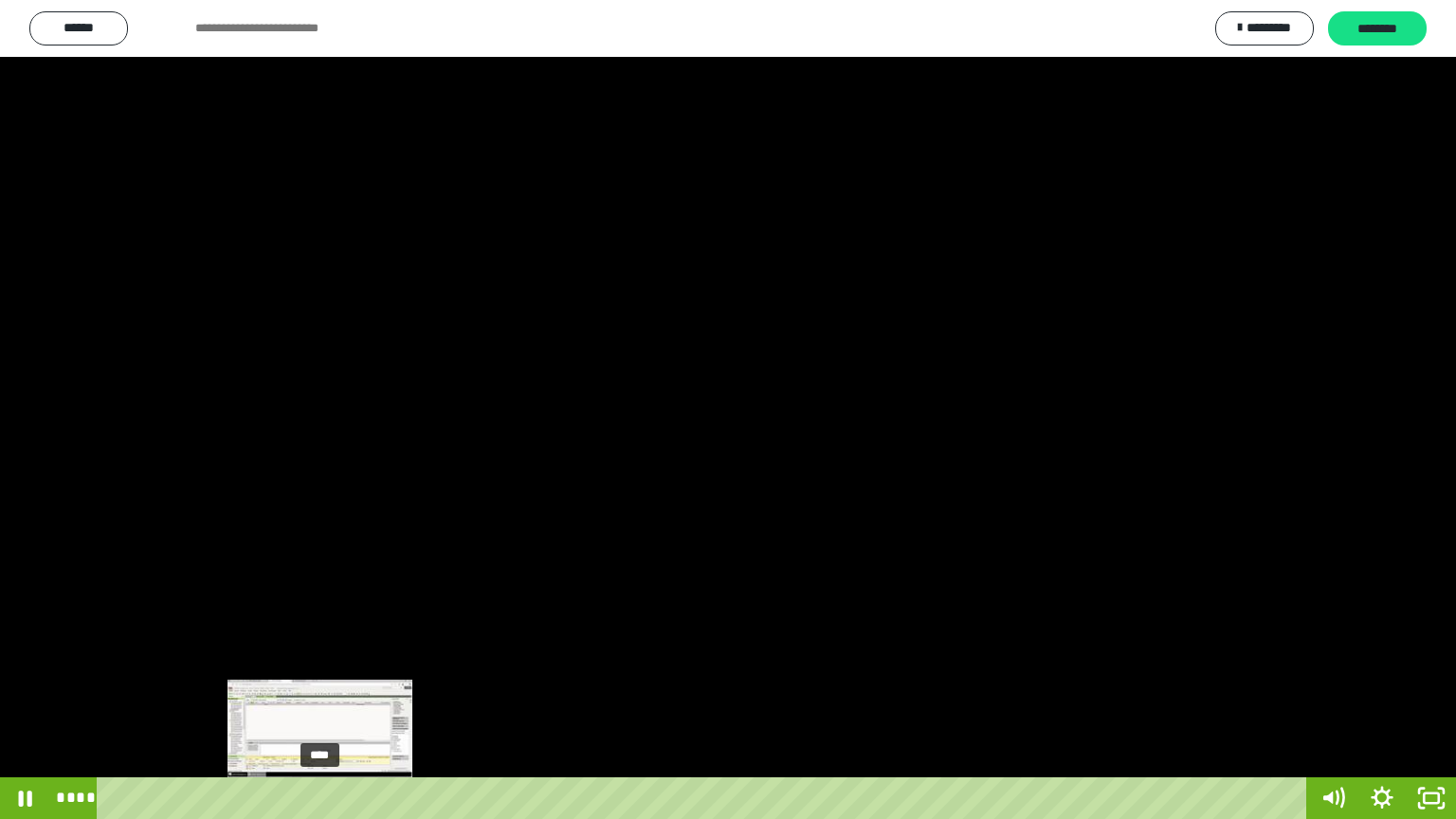 click on "****" at bounding box center (705, 798) 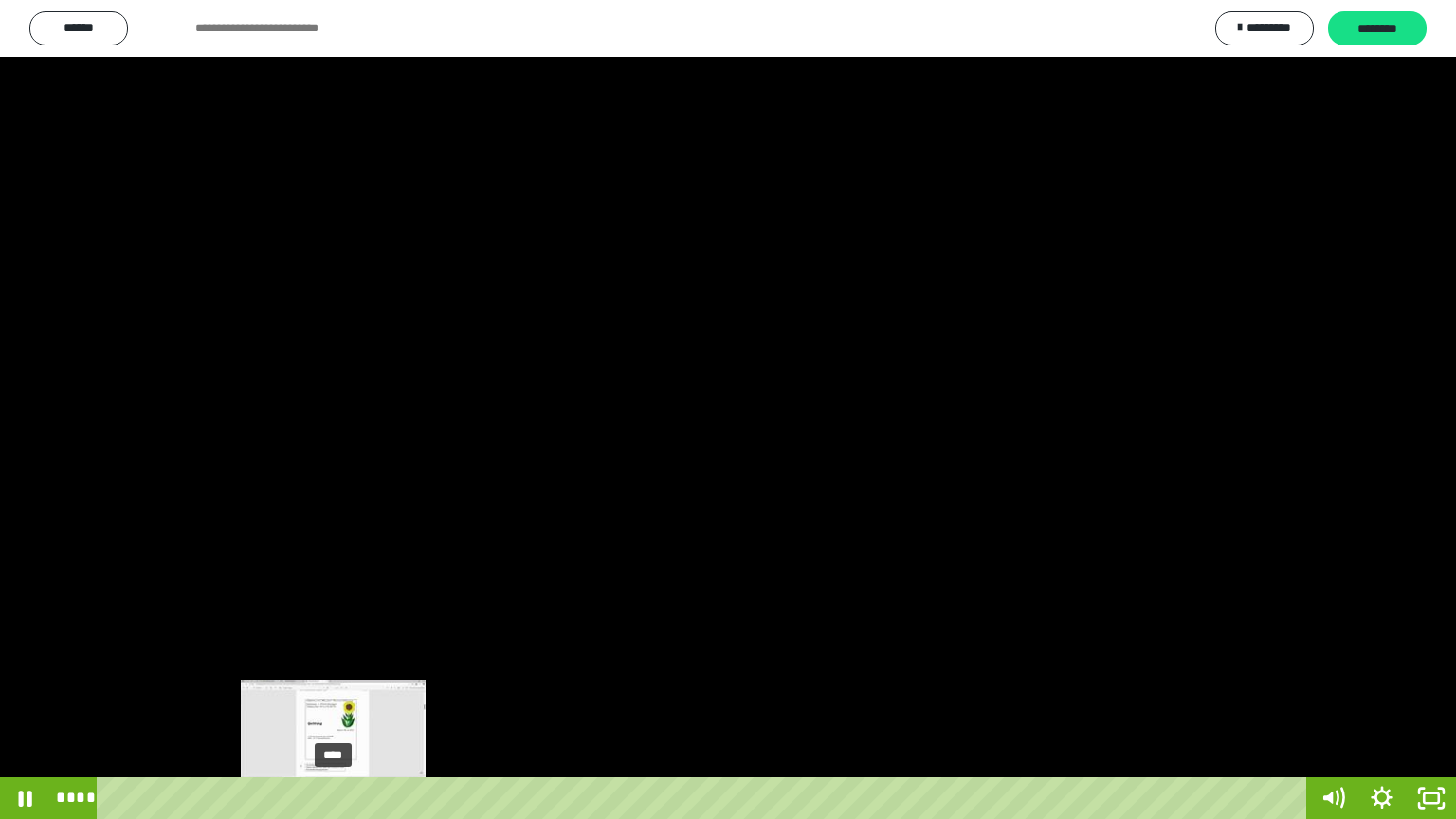 click on "****" at bounding box center (705, 798) 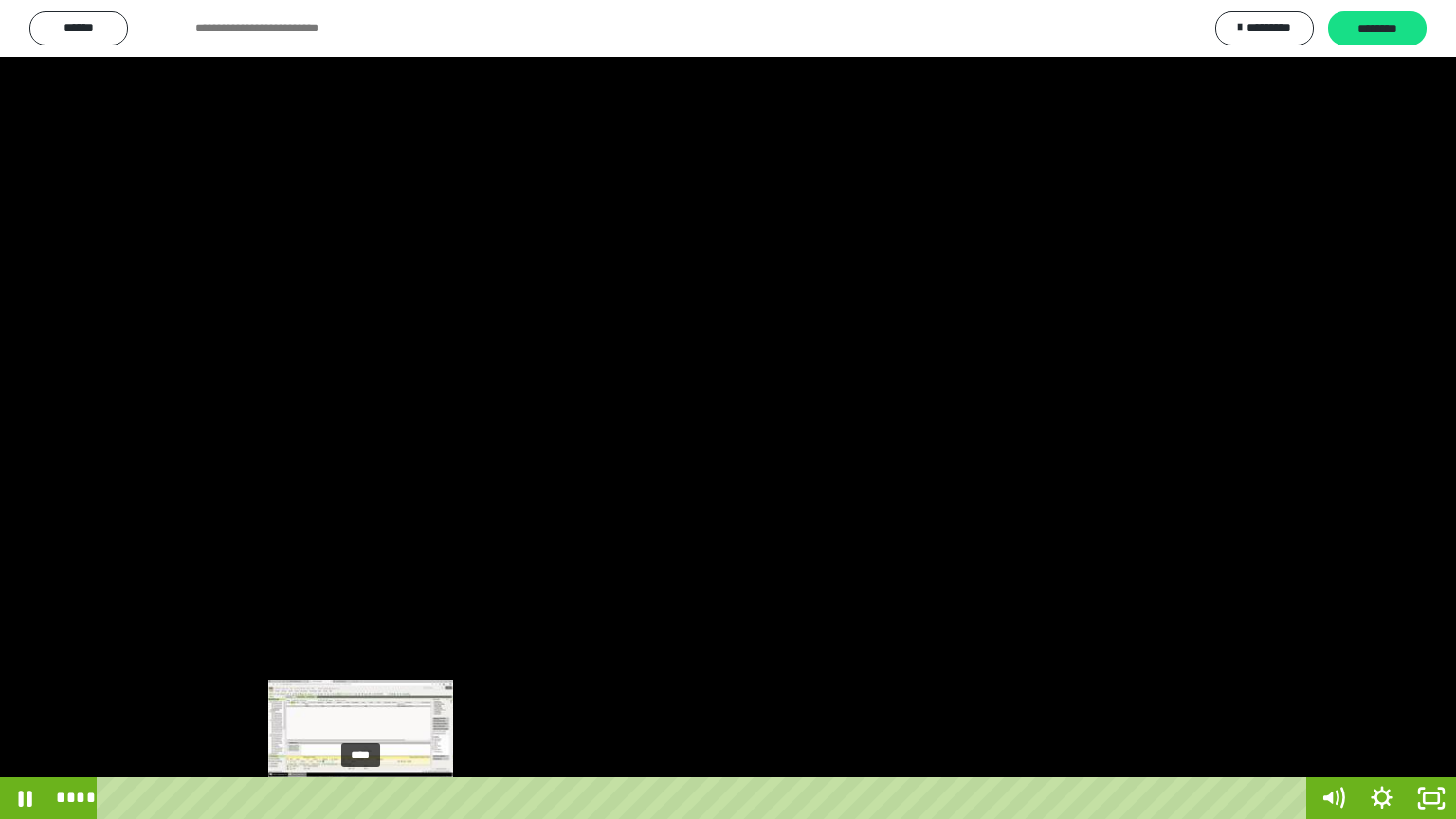 click on "****" at bounding box center [705, 798] 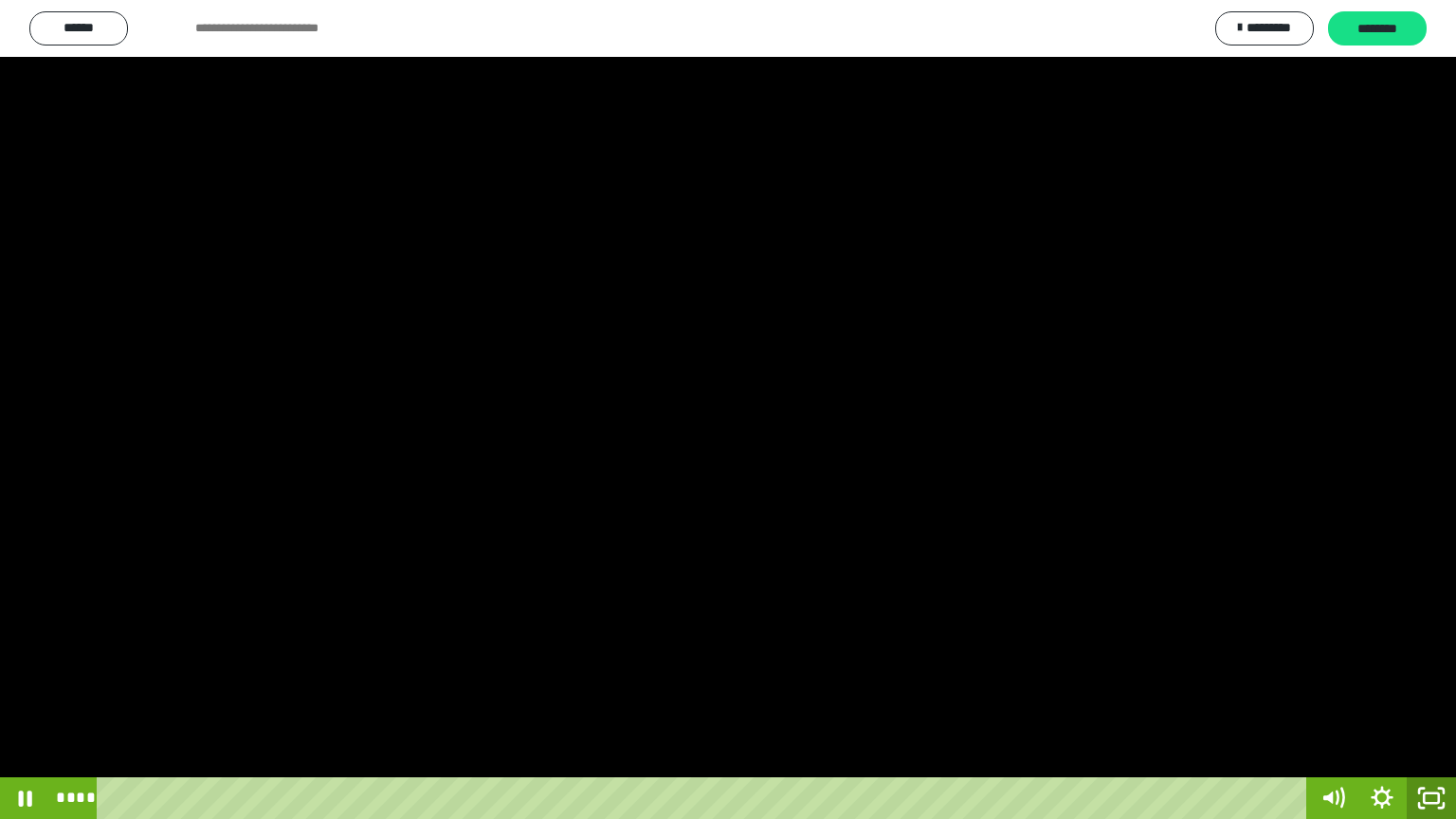 click 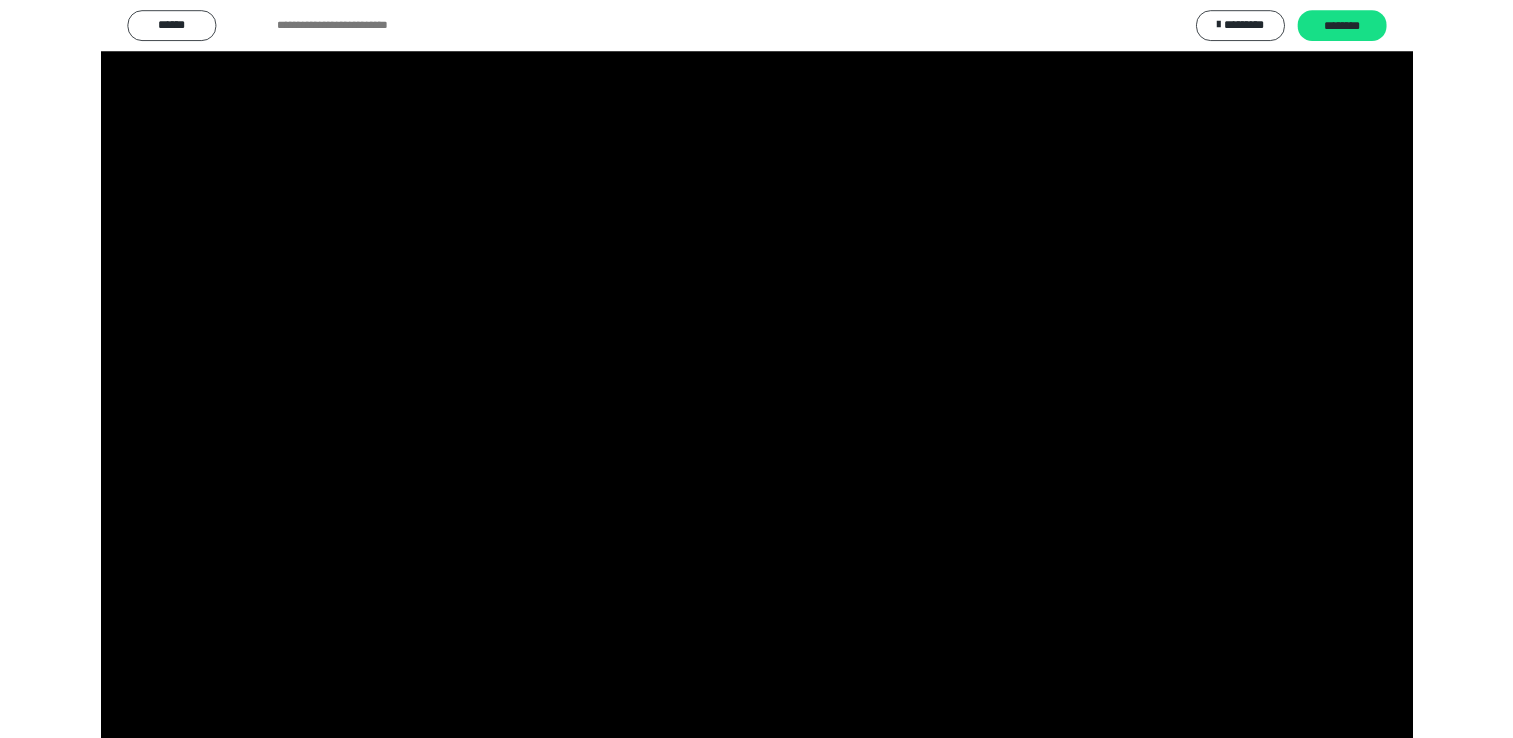 scroll, scrollTop: 324, scrollLeft: 0, axis: vertical 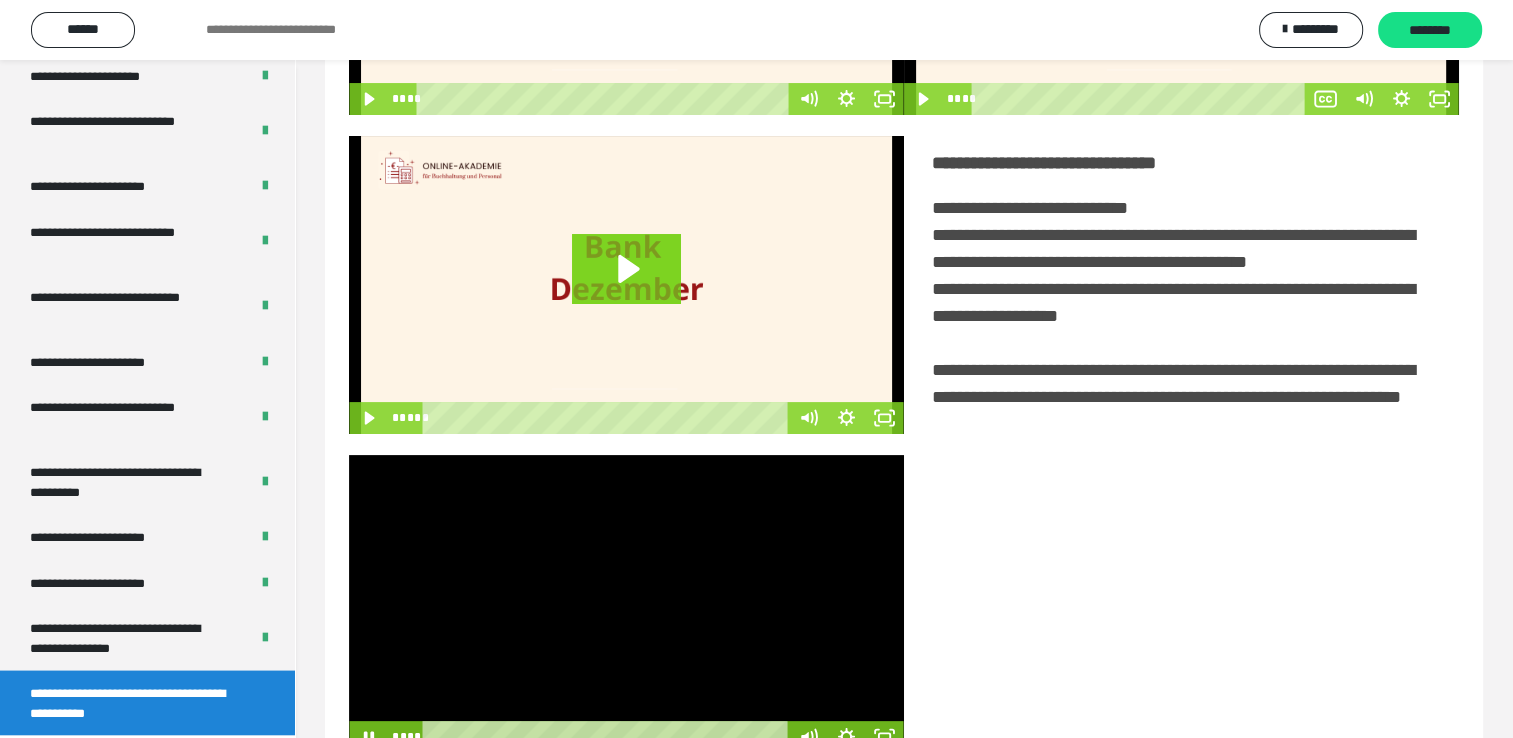 click at bounding box center [626, 604] 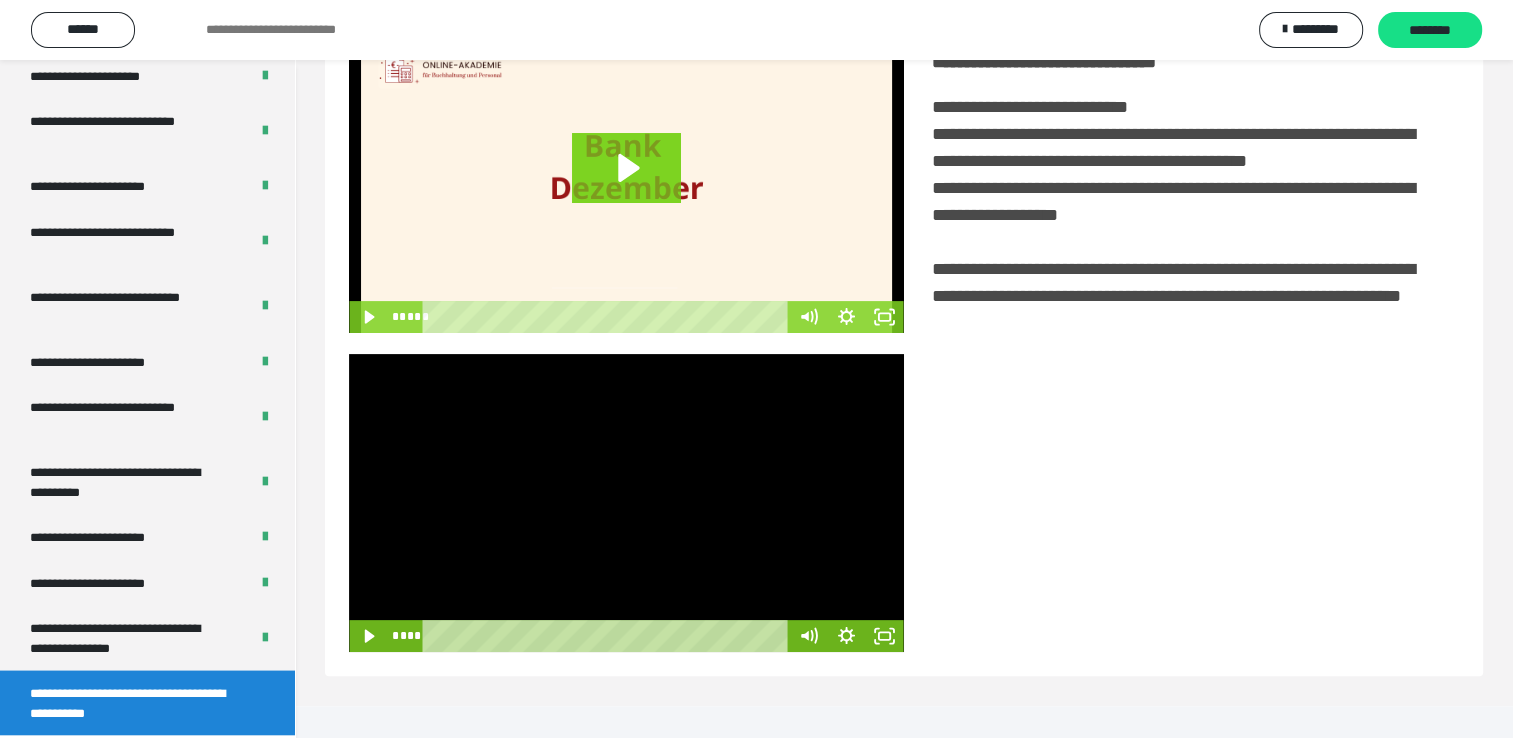 scroll, scrollTop: 446, scrollLeft: 0, axis: vertical 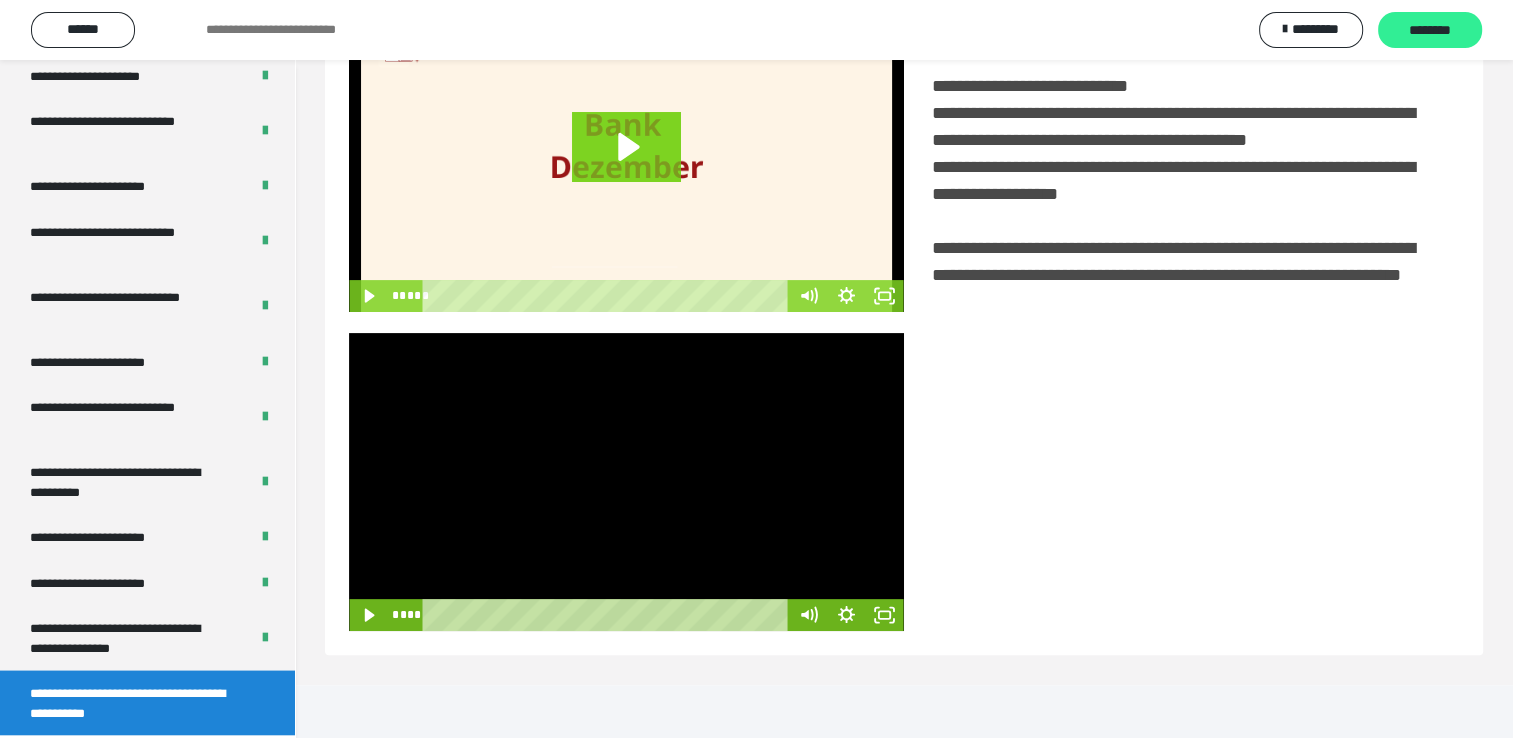 click on "********" at bounding box center [1430, 31] 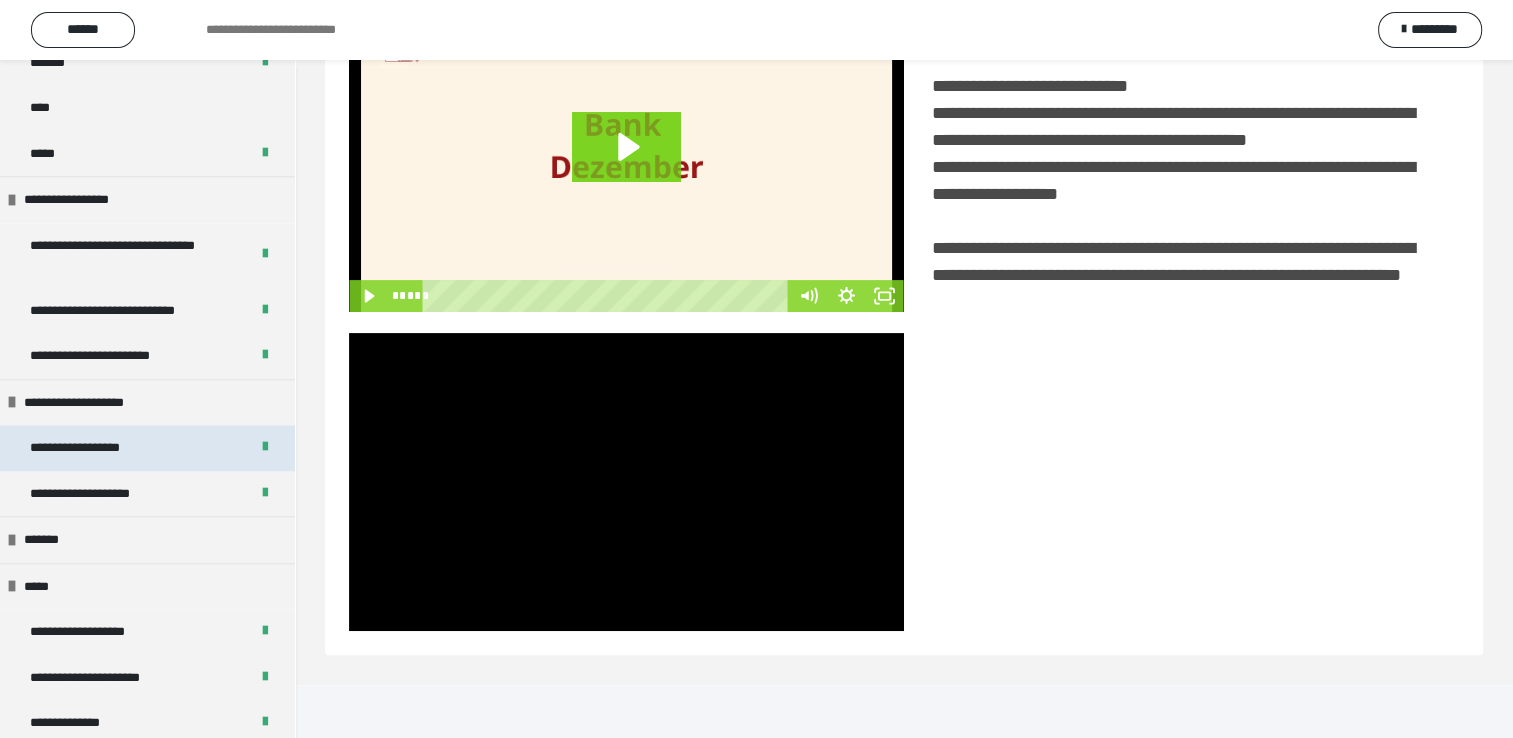 scroll, scrollTop: 1900, scrollLeft: 0, axis: vertical 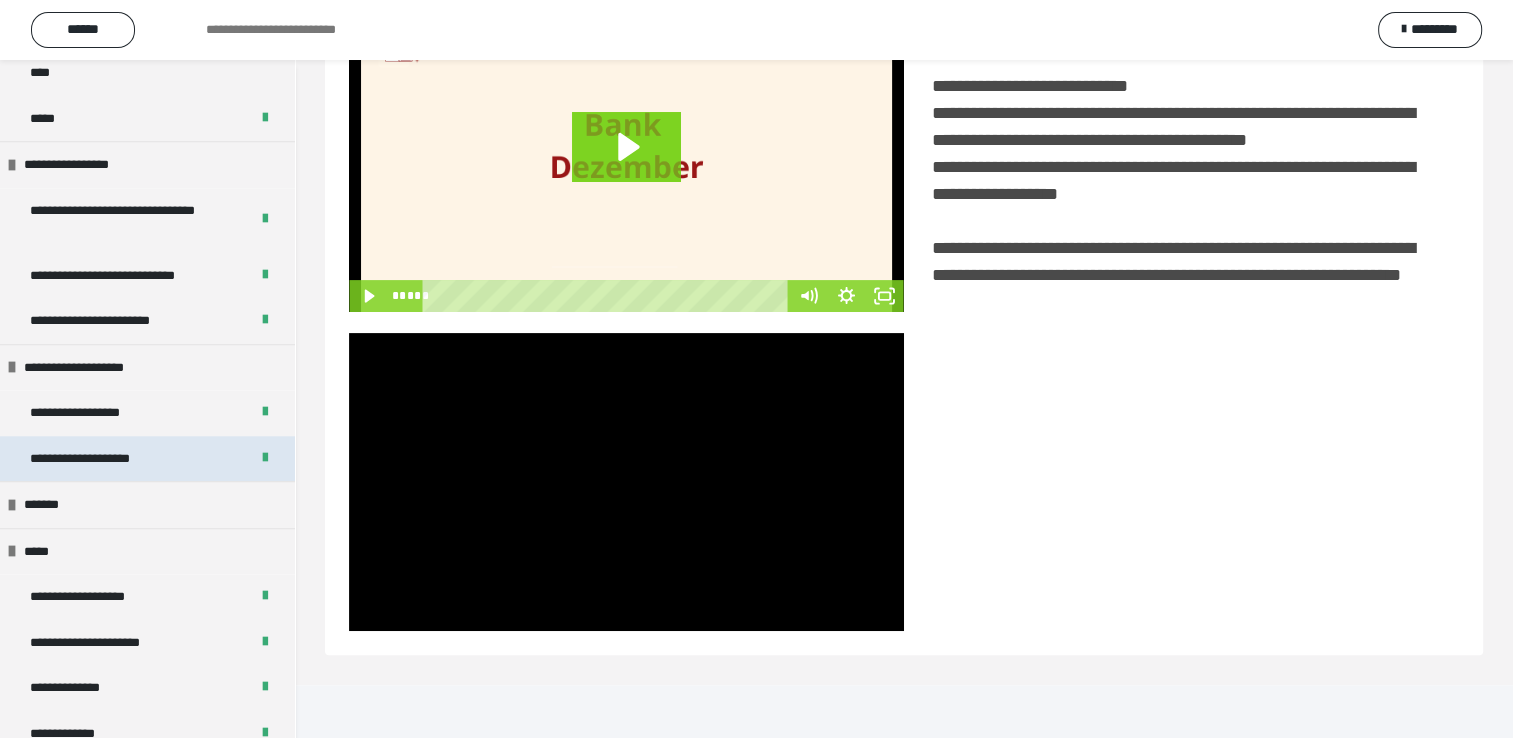 click on "**********" at bounding box center (147, 459) 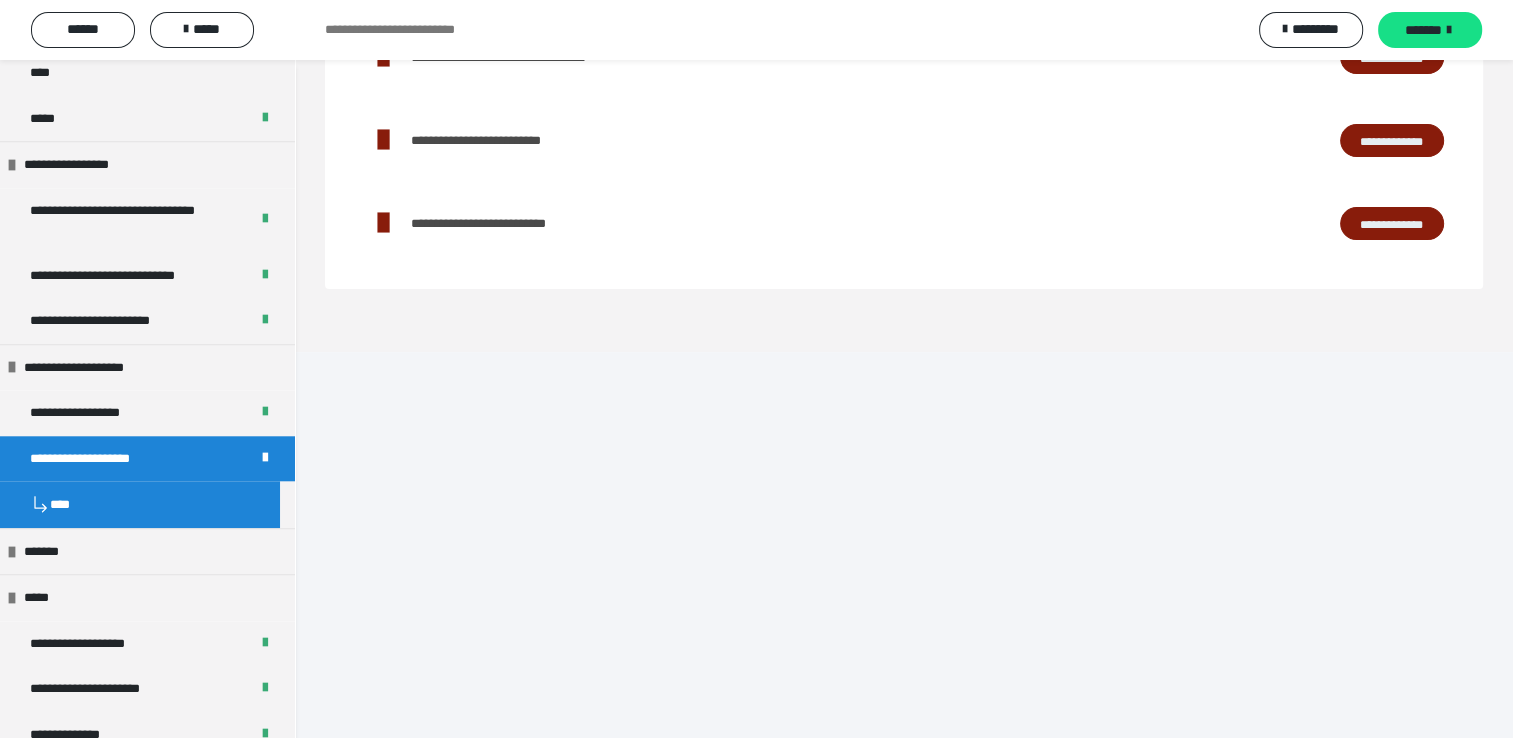 scroll, scrollTop: 60, scrollLeft: 0, axis: vertical 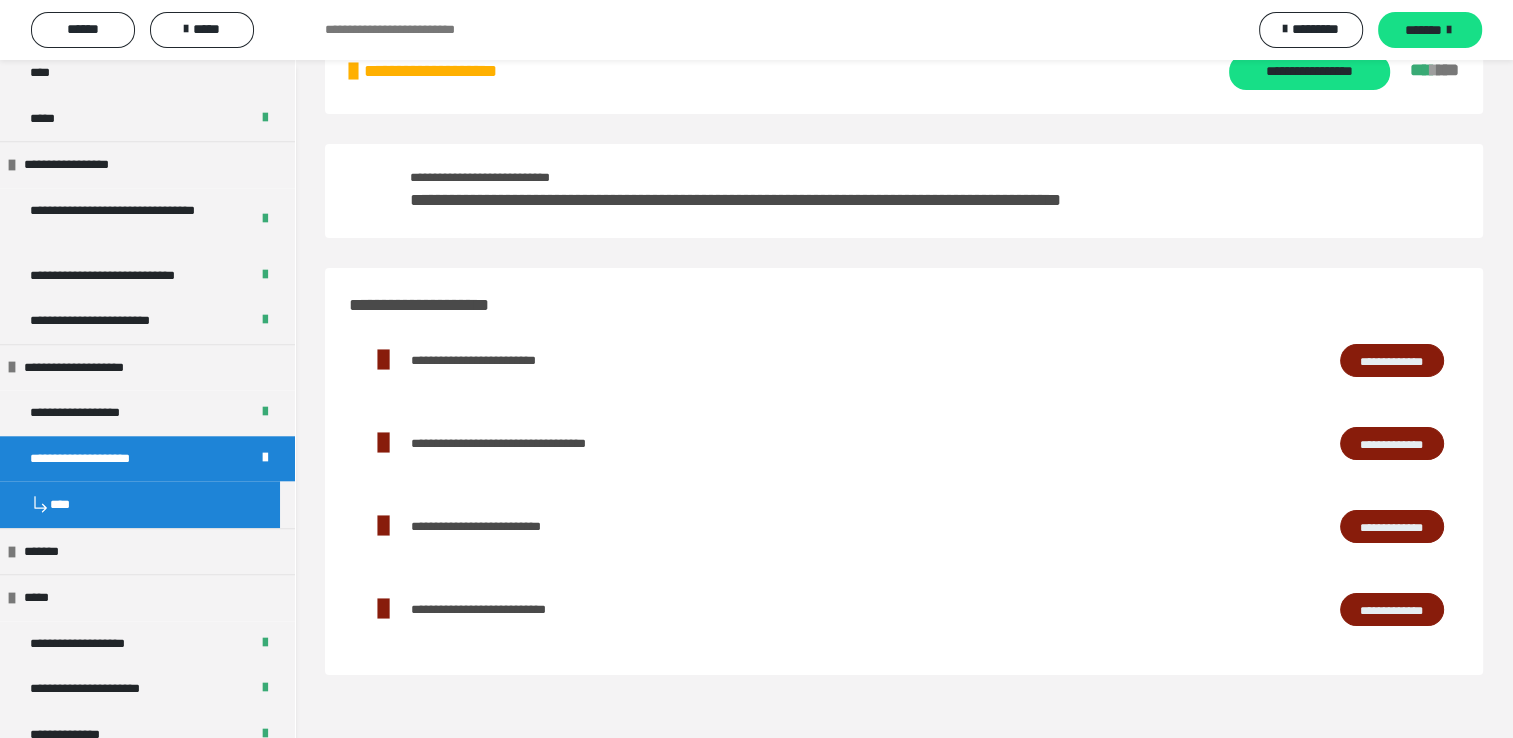 click on "**********" at bounding box center (1392, 361) 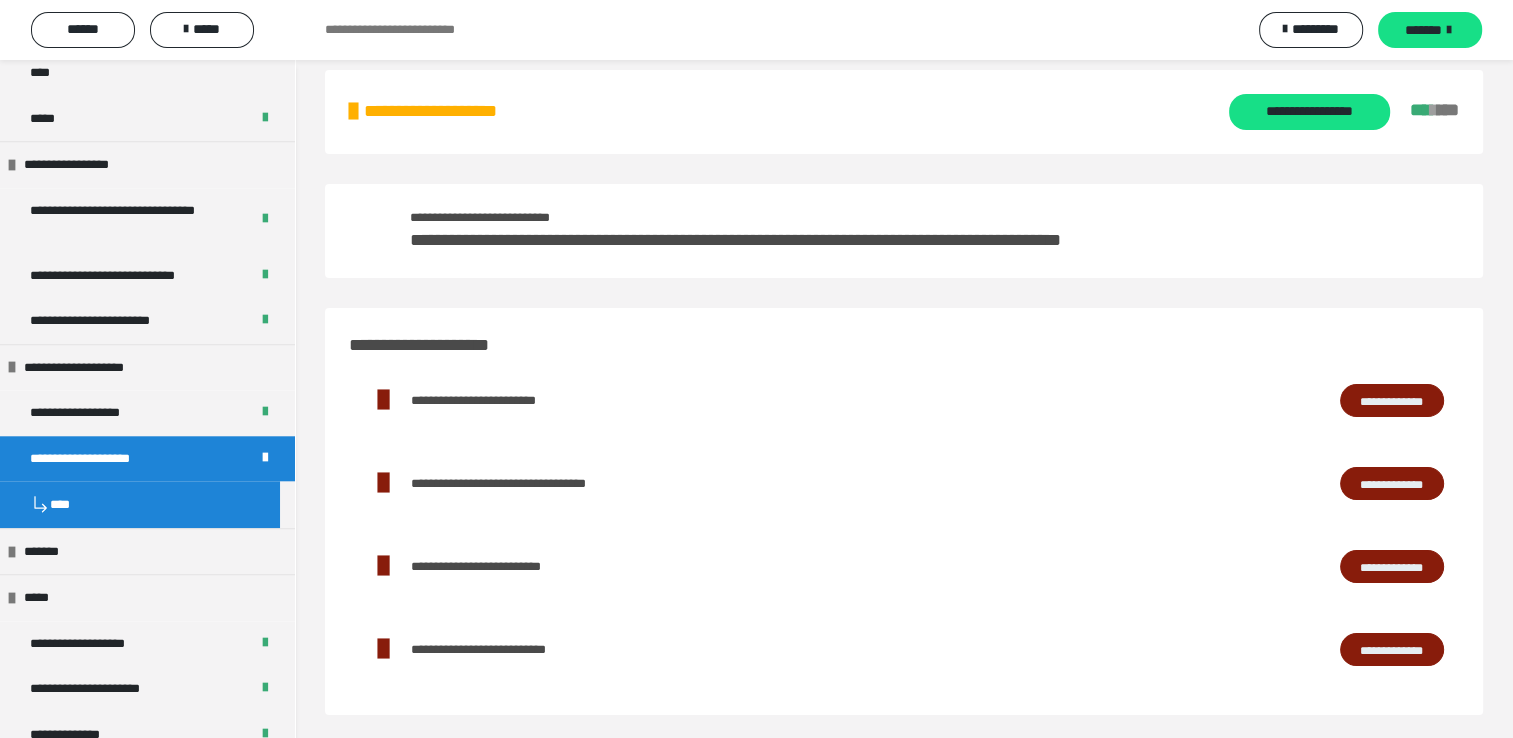 scroll, scrollTop: 0, scrollLeft: 0, axis: both 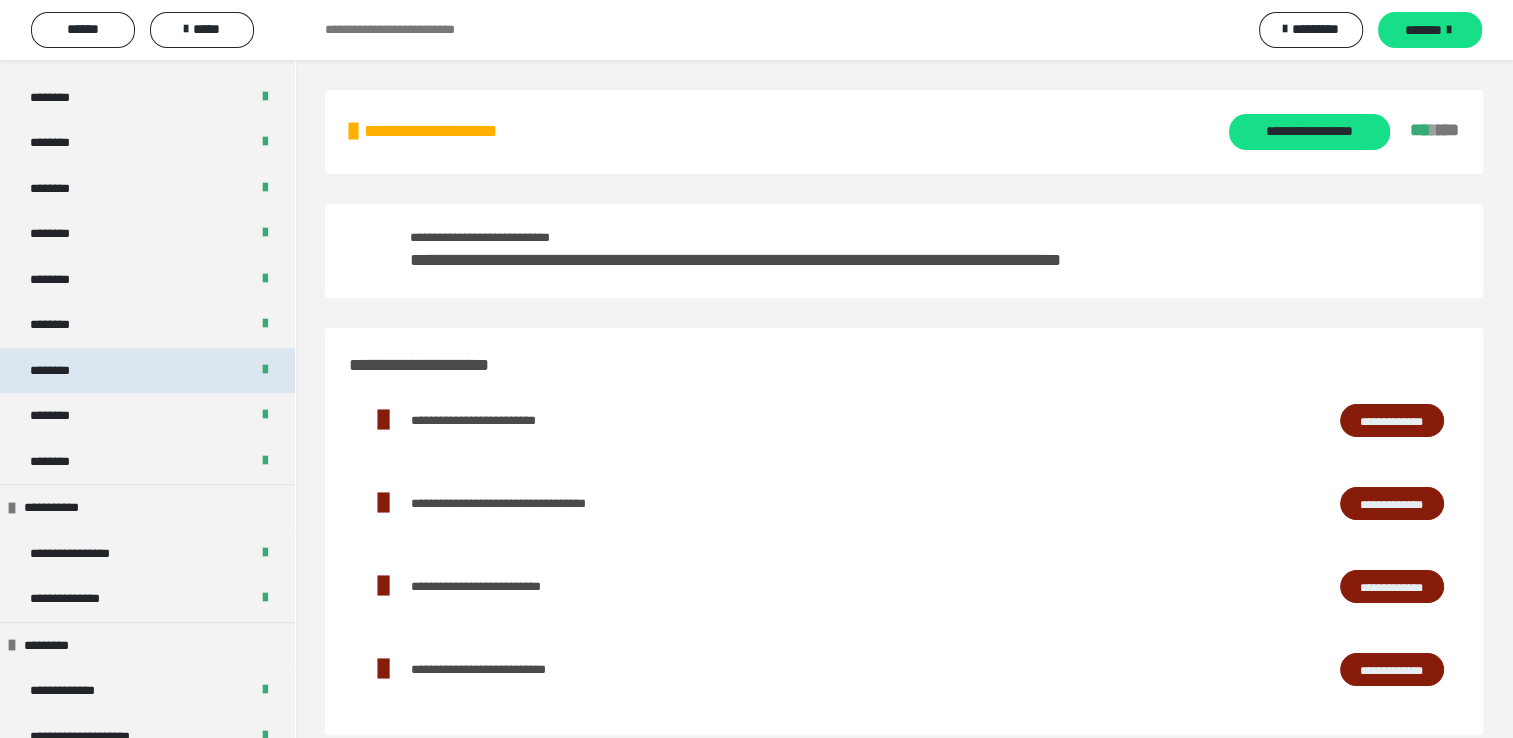 click on "********" at bounding box center (147, 371) 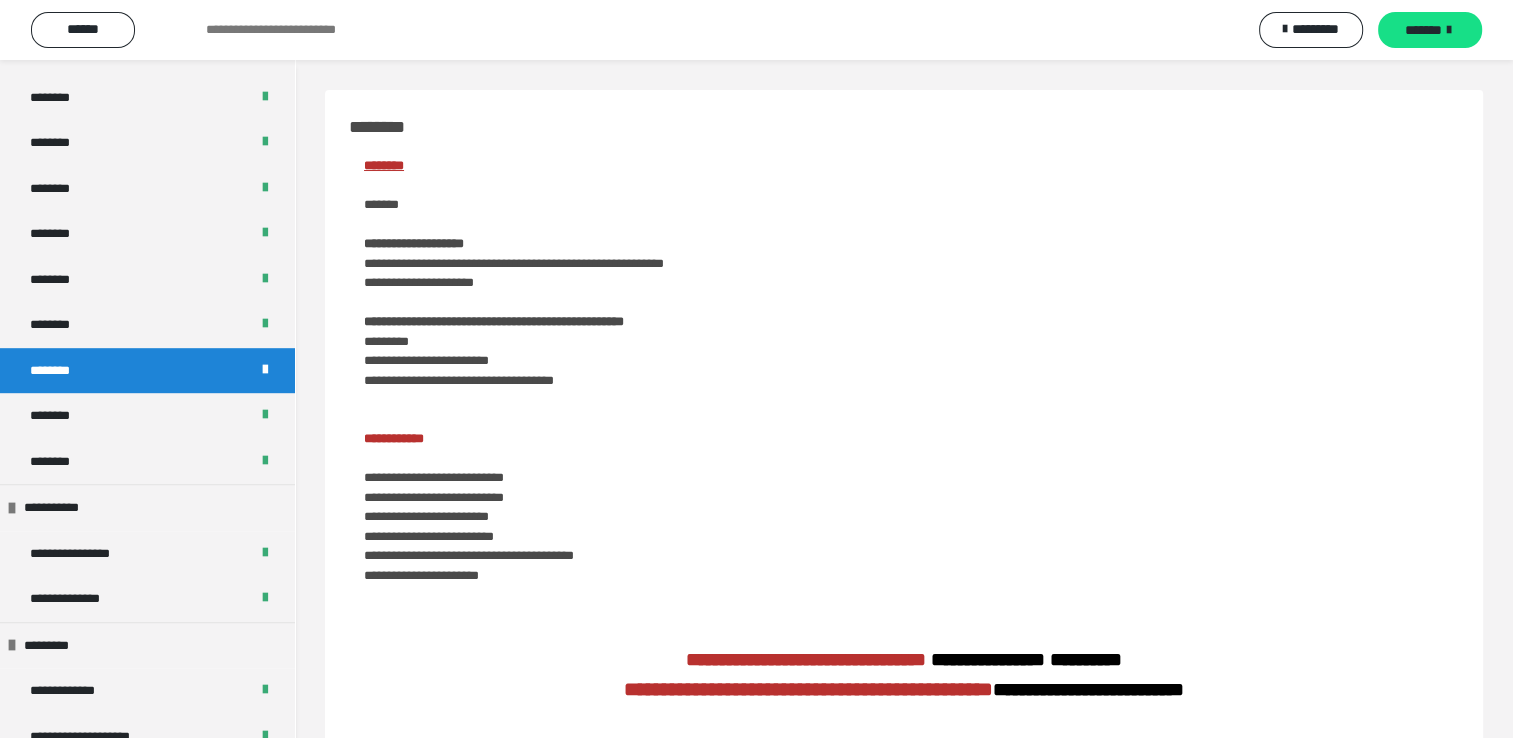 scroll, scrollTop: 600, scrollLeft: 0, axis: vertical 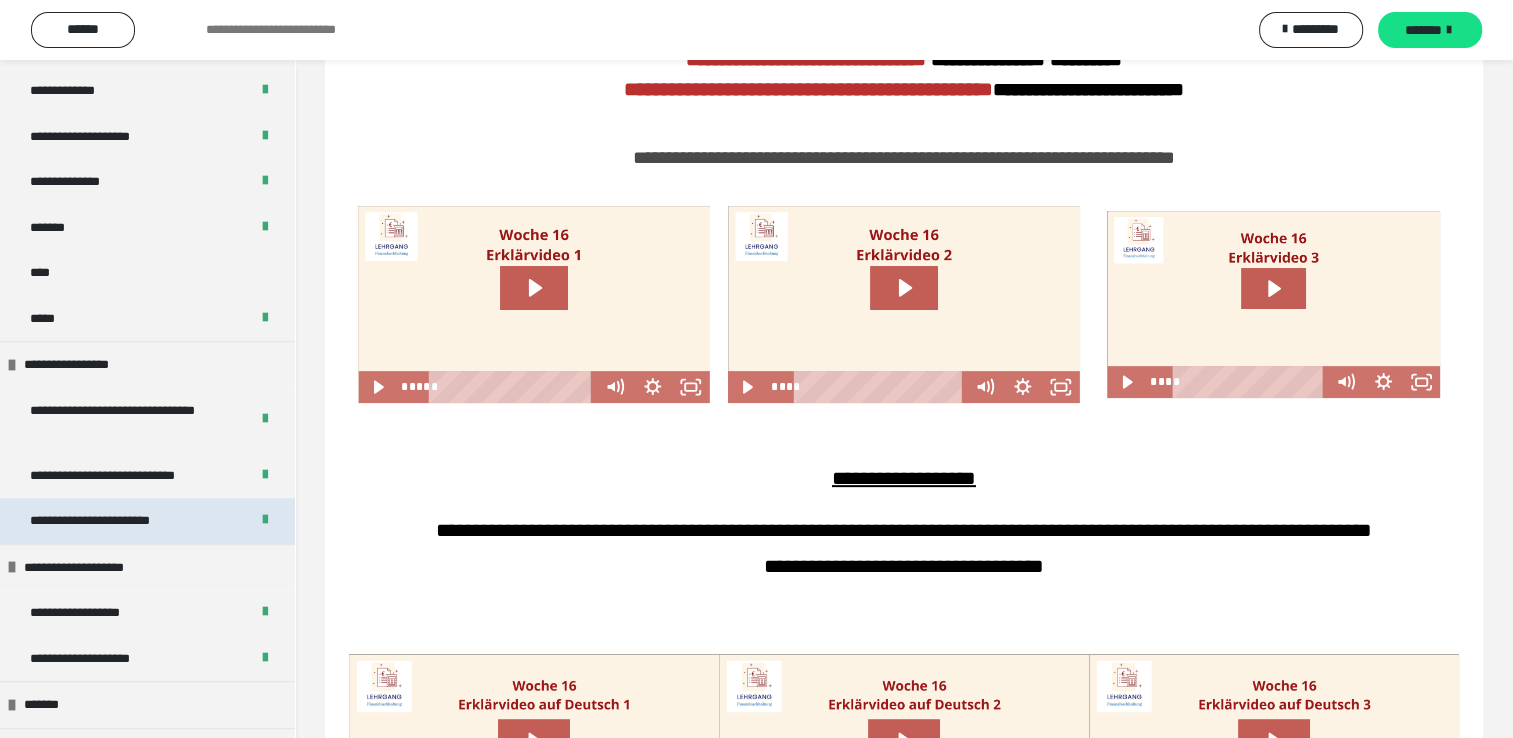 click on "**********" at bounding box center (147, 521) 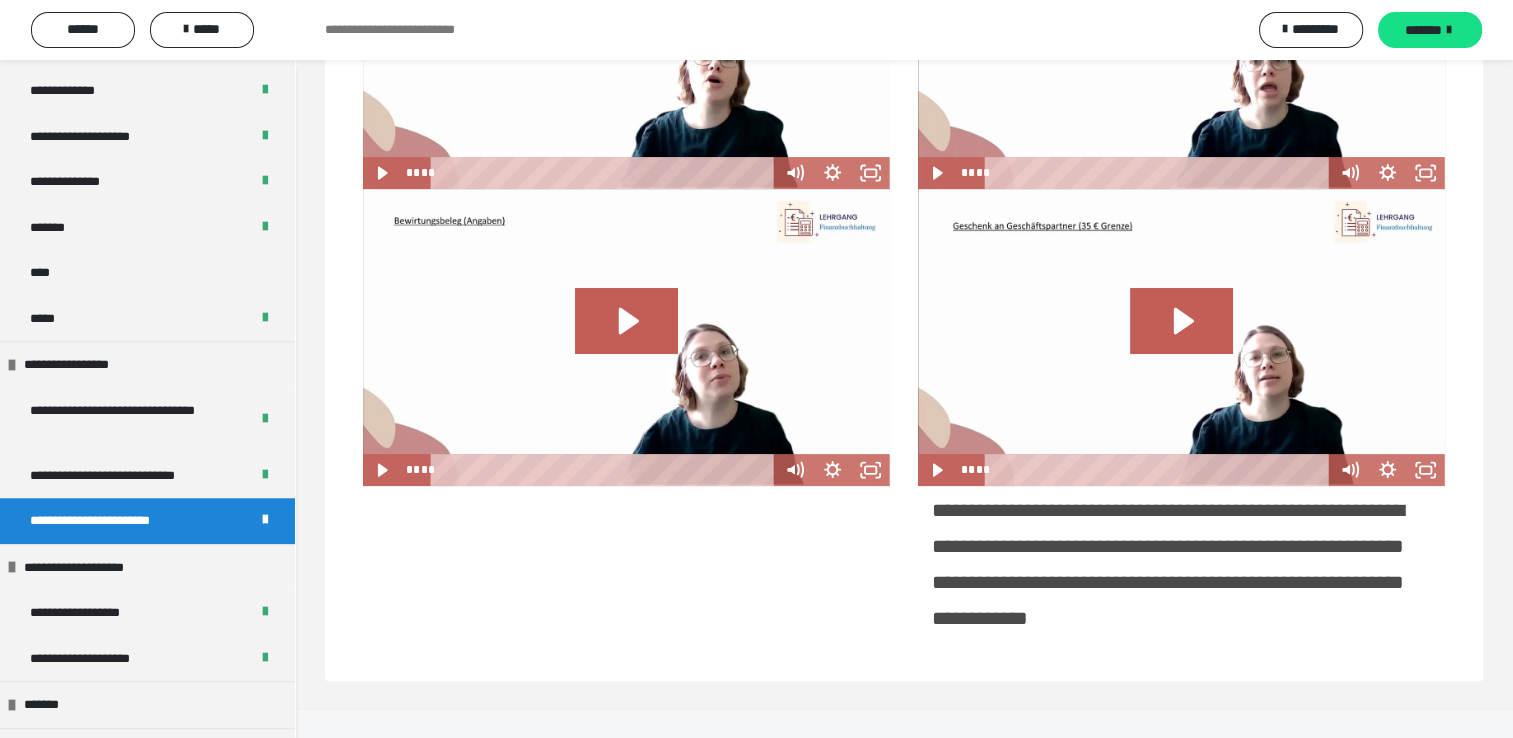 scroll, scrollTop: 553, scrollLeft: 0, axis: vertical 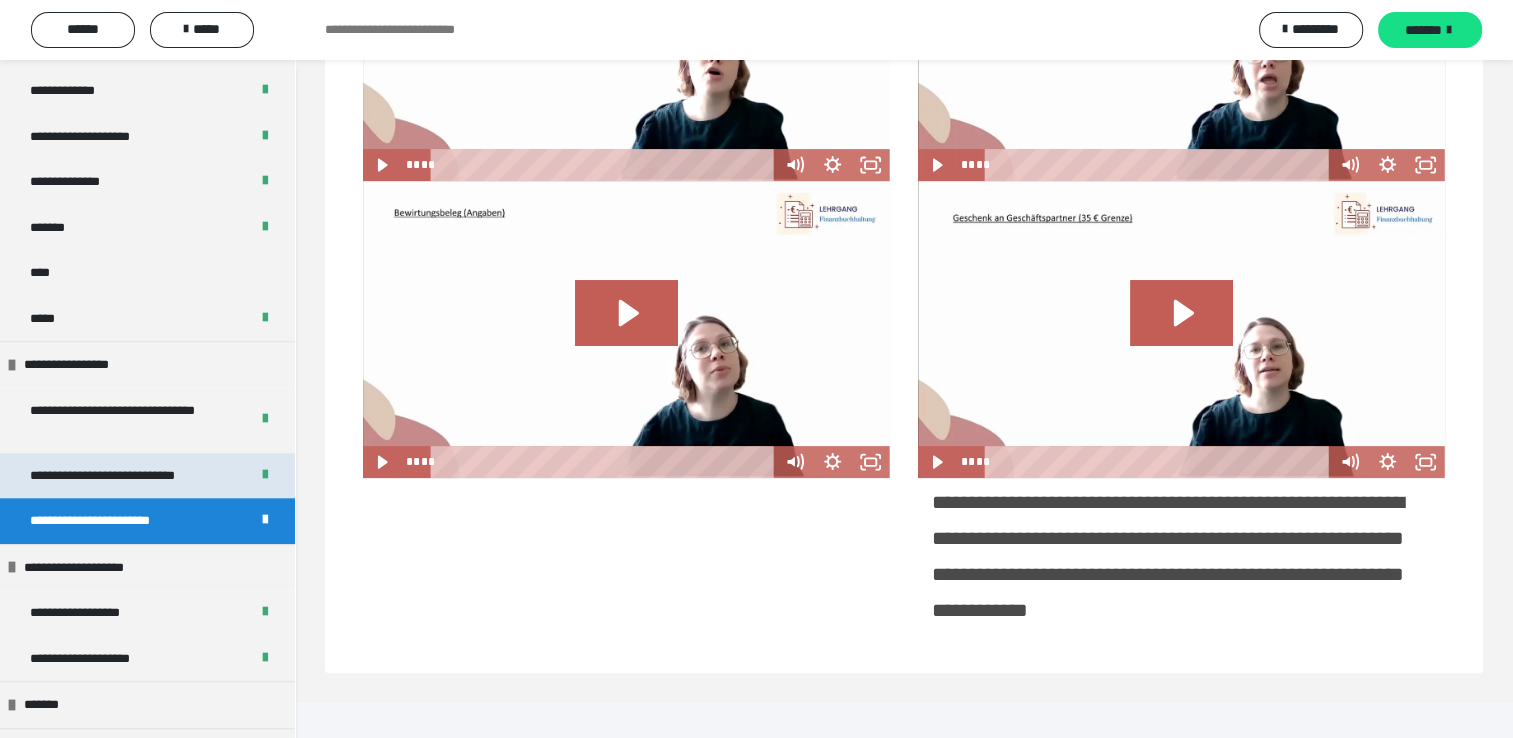 click on "**********" at bounding box center [131, 476] 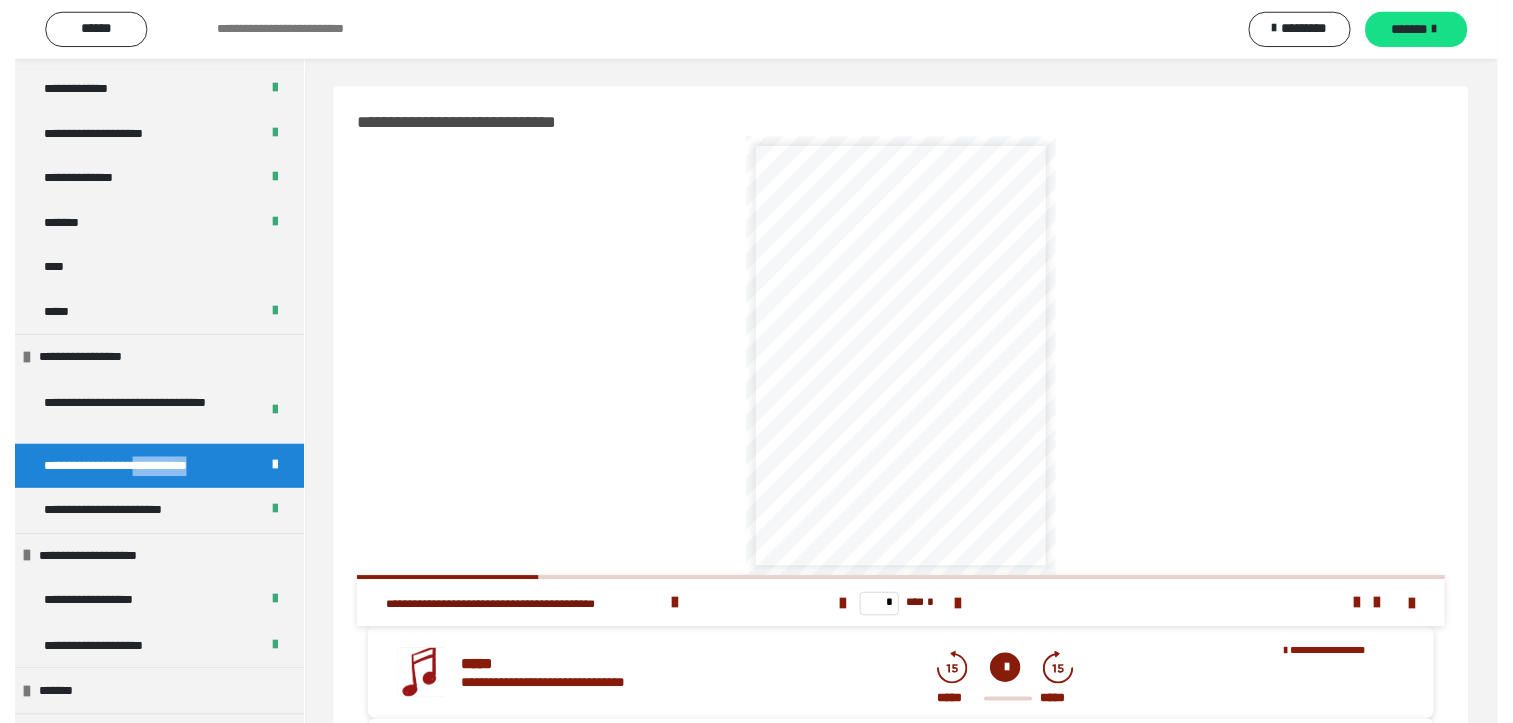 scroll, scrollTop: 0, scrollLeft: 0, axis: both 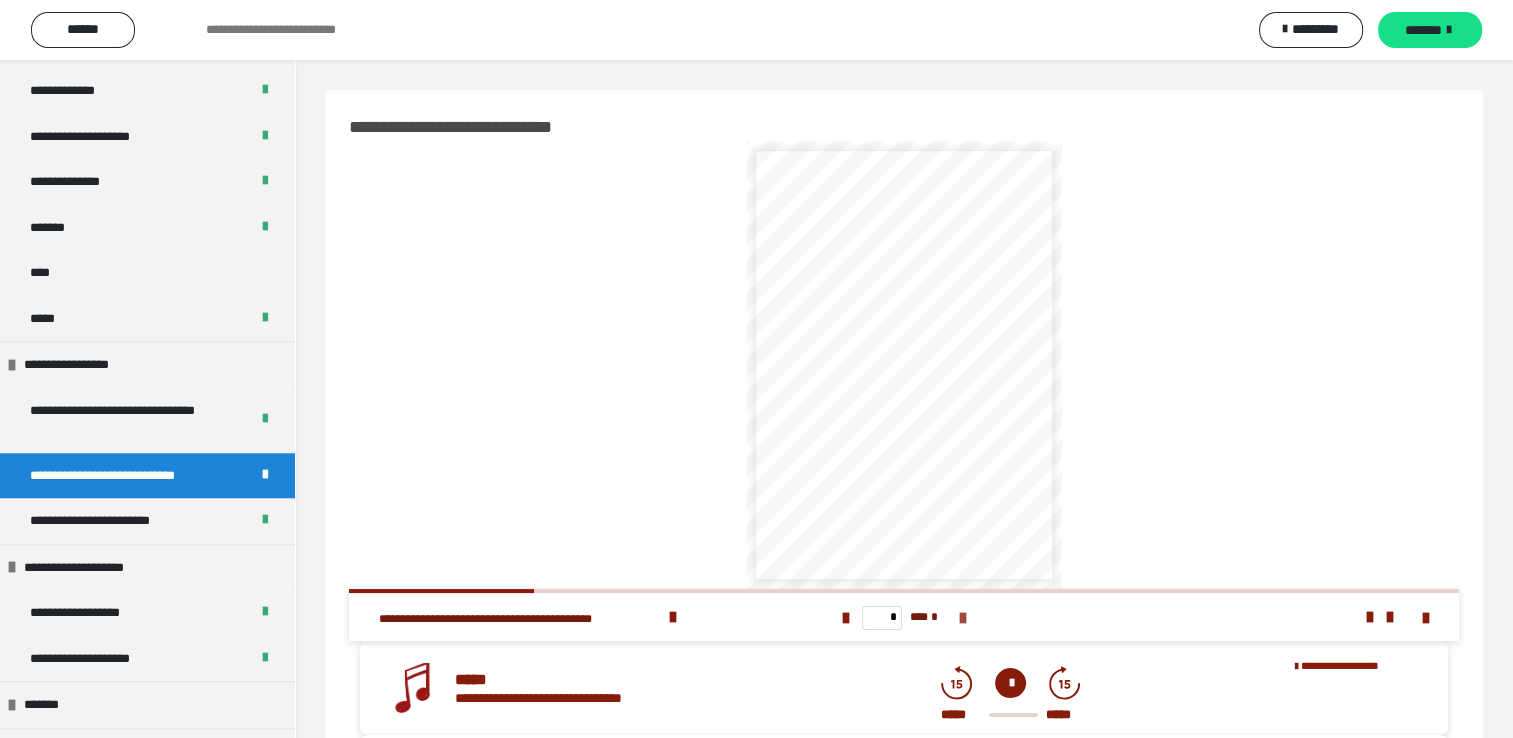 click at bounding box center [962, 618] 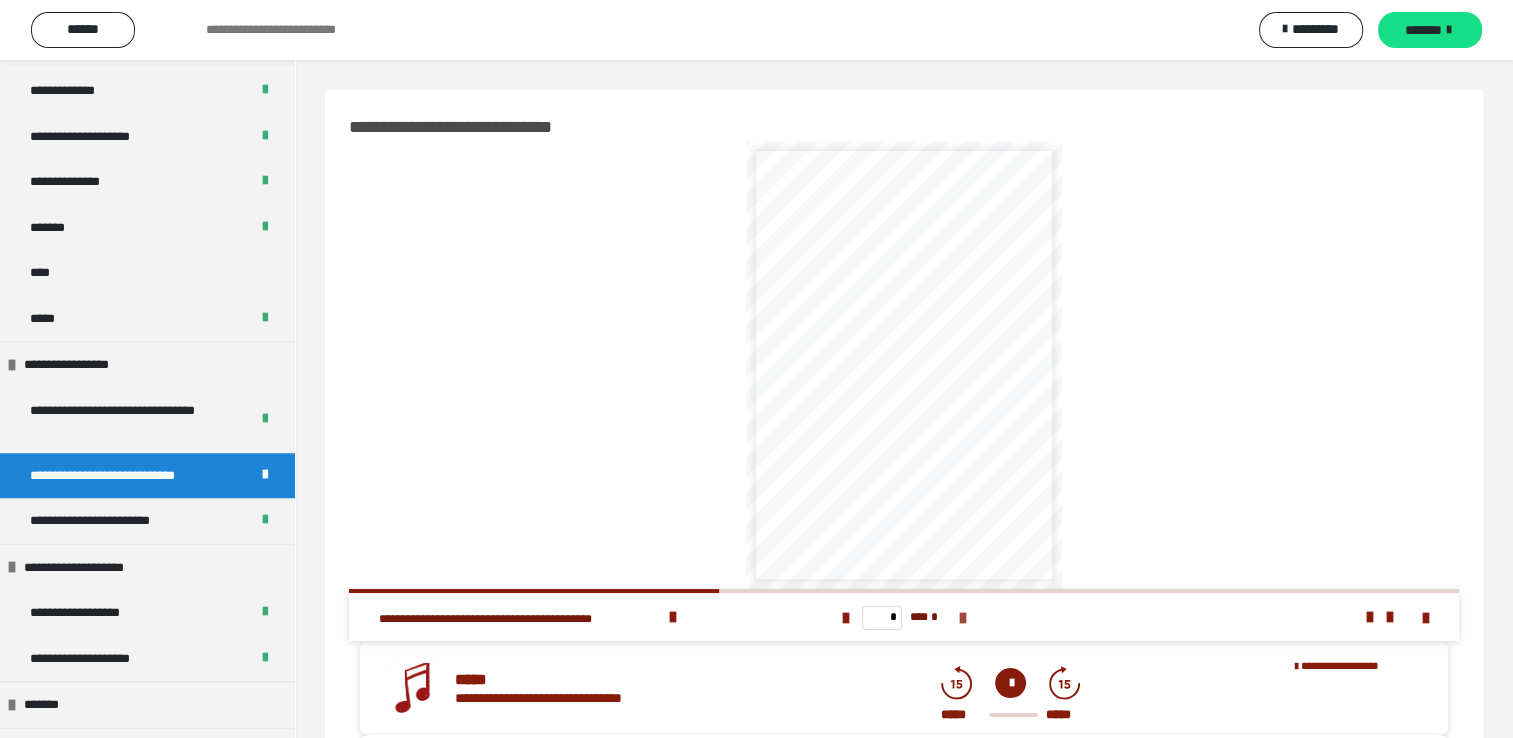 click at bounding box center [962, 618] 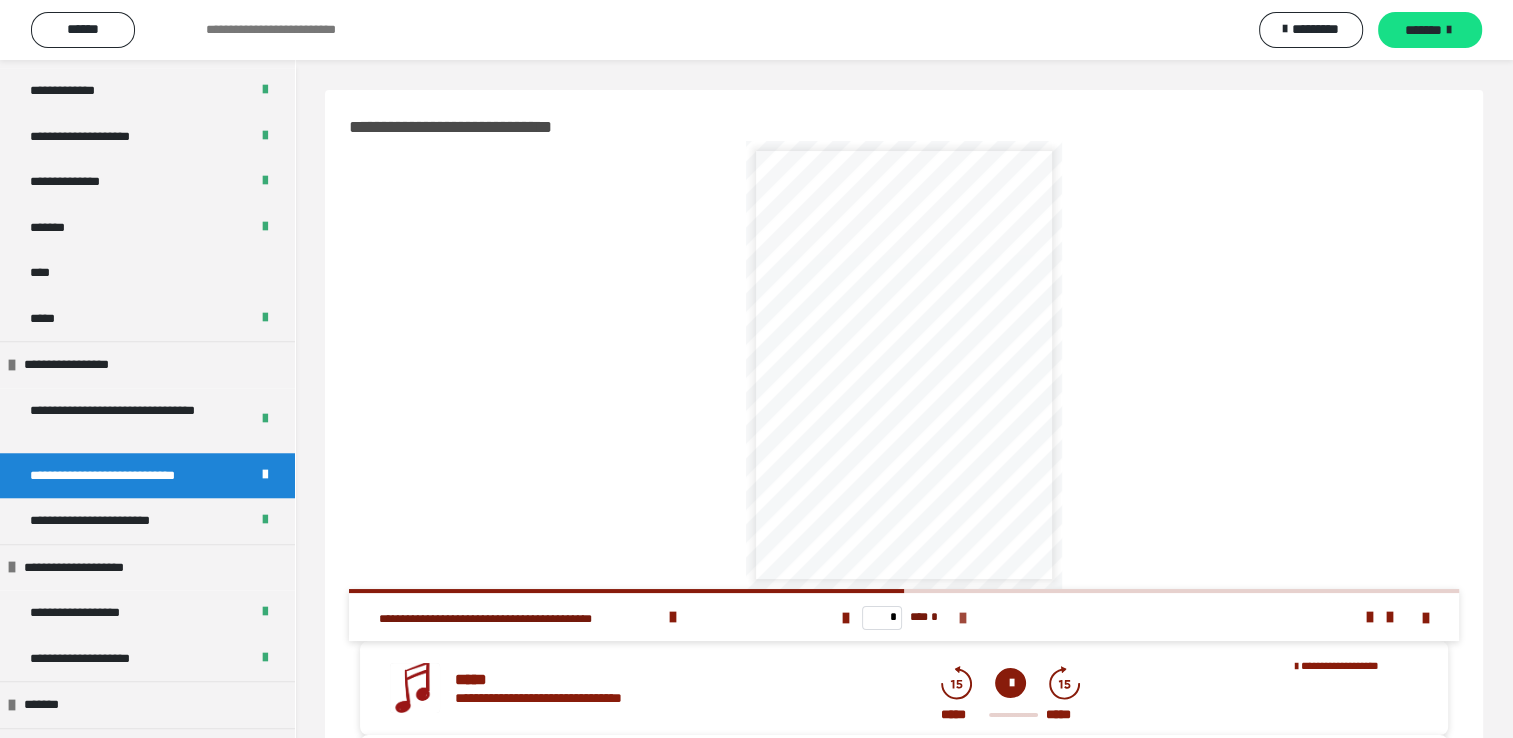 click at bounding box center (962, 618) 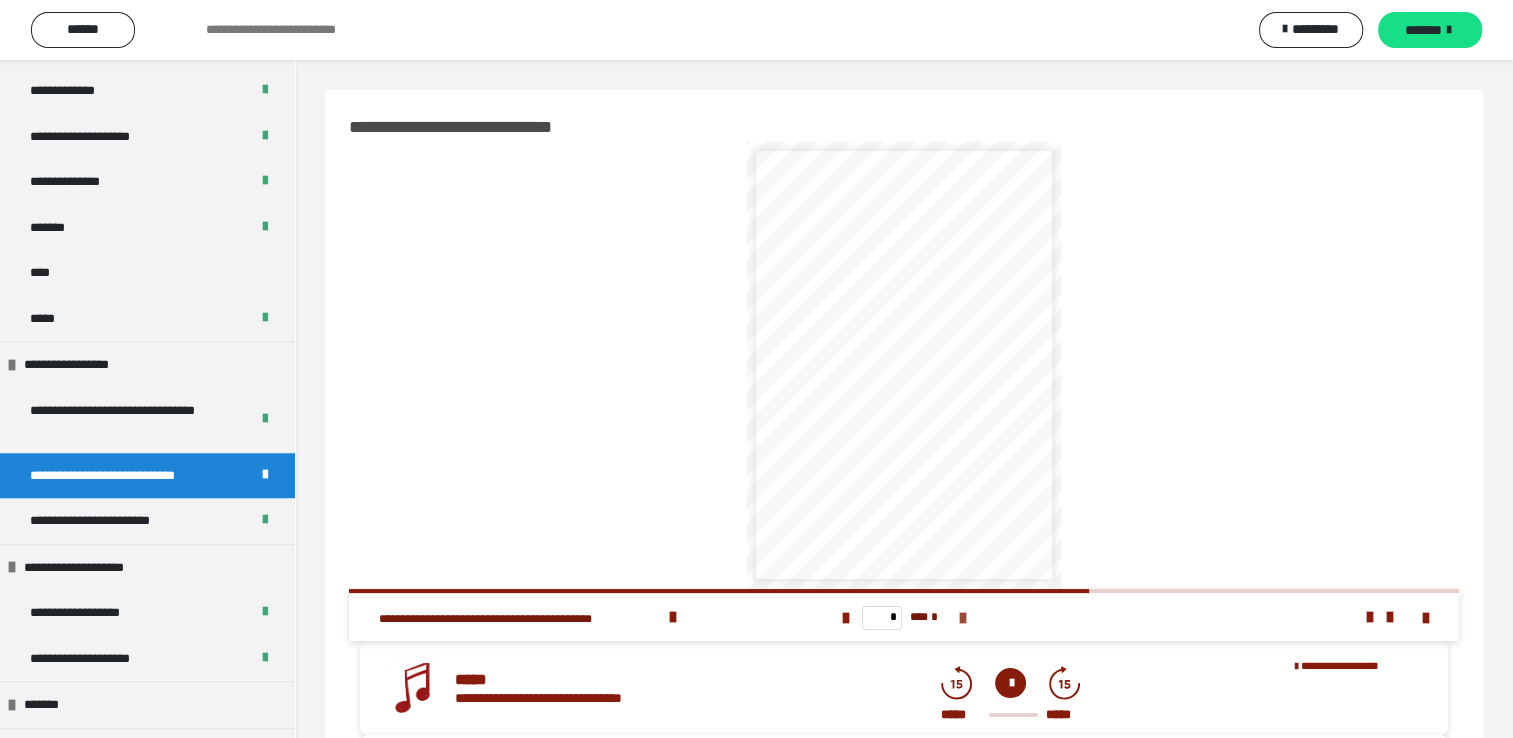 click at bounding box center (962, 618) 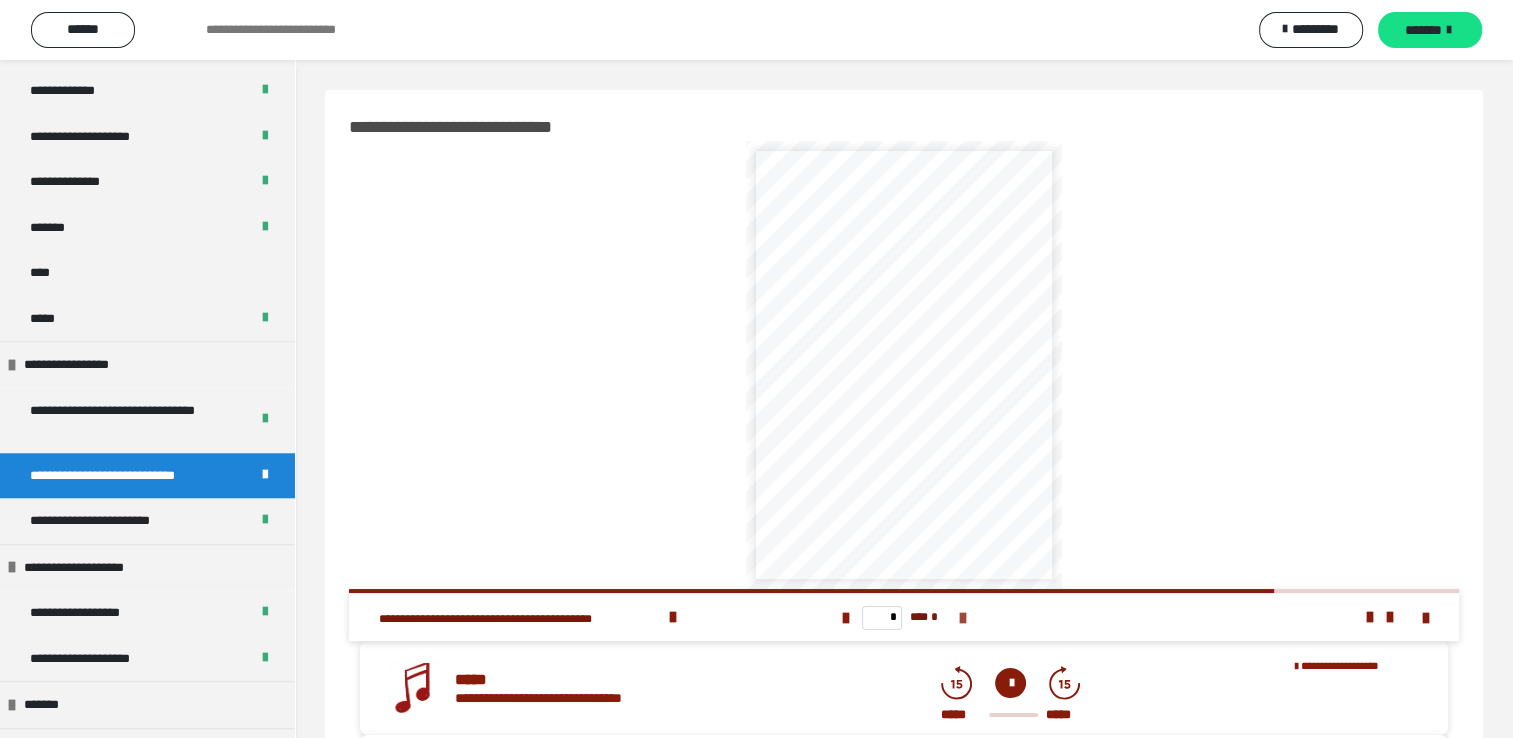 click at bounding box center (962, 618) 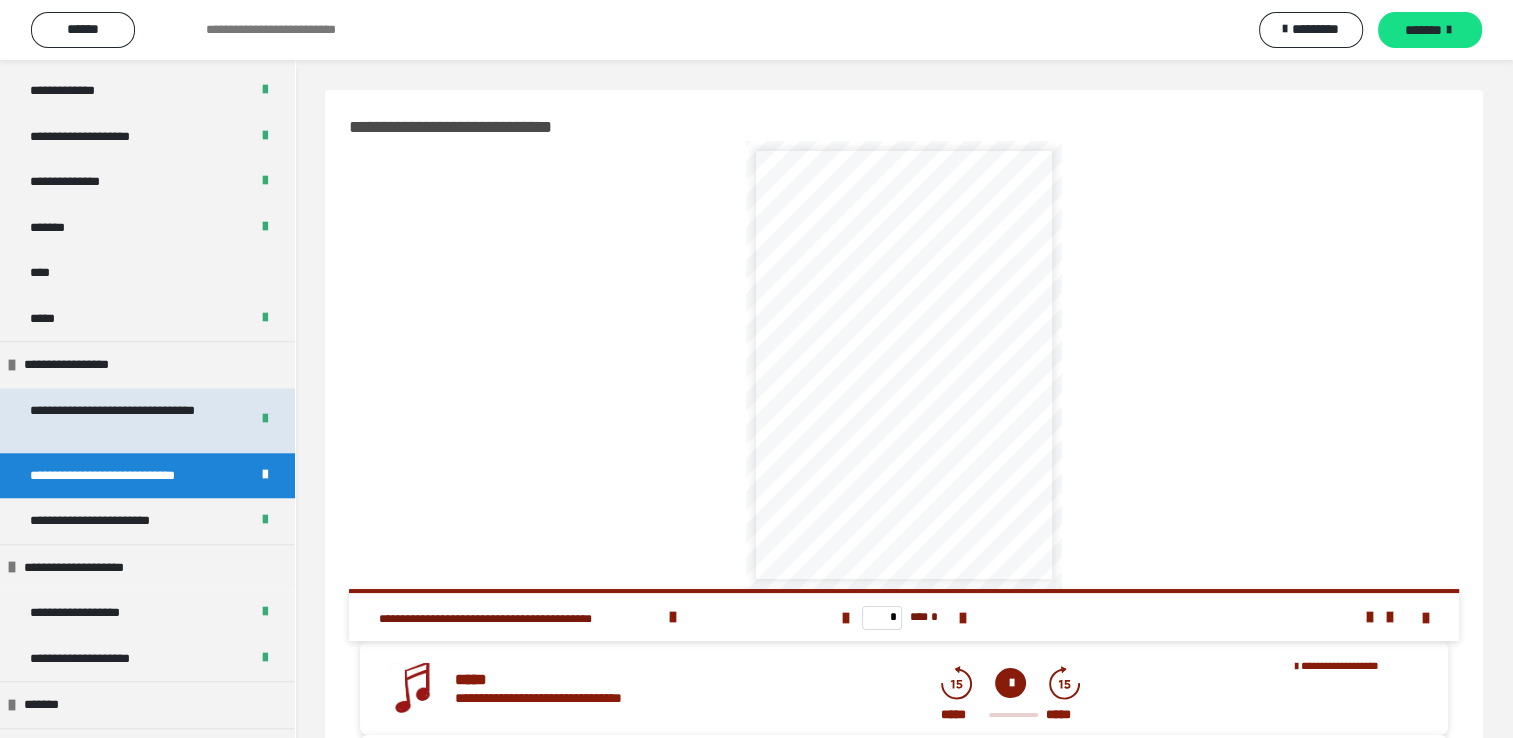 click on "**********" at bounding box center [124, 420] 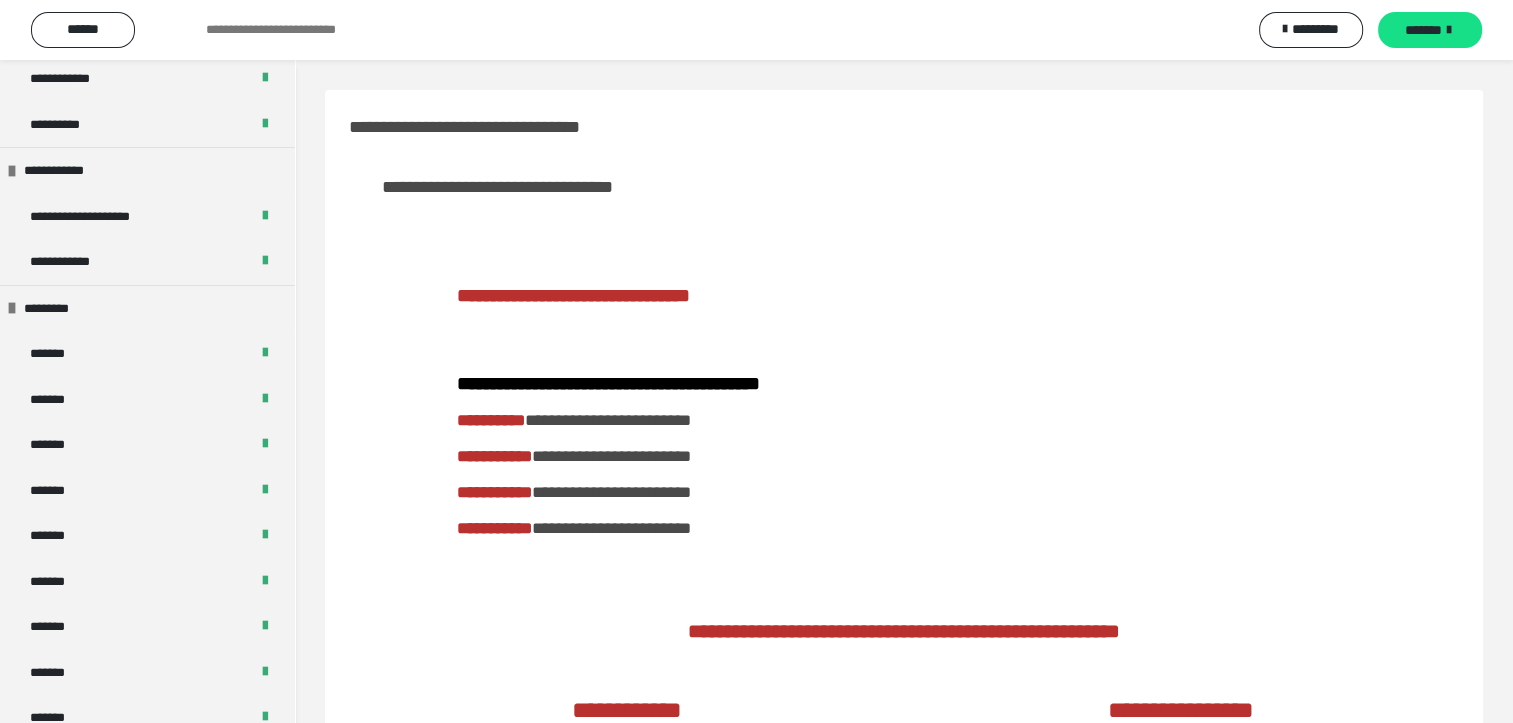 scroll, scrollTop: 0, scrollLeft: 0, axis: both 